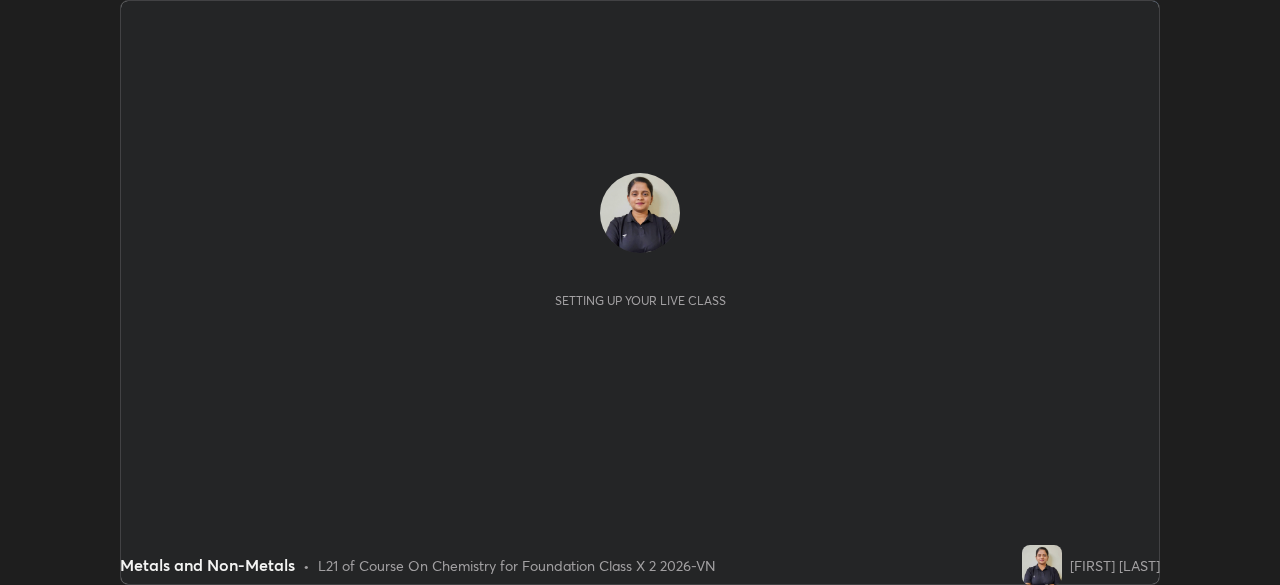 scroll, scrollTop: 0, scrollLeft: 0, axis: both 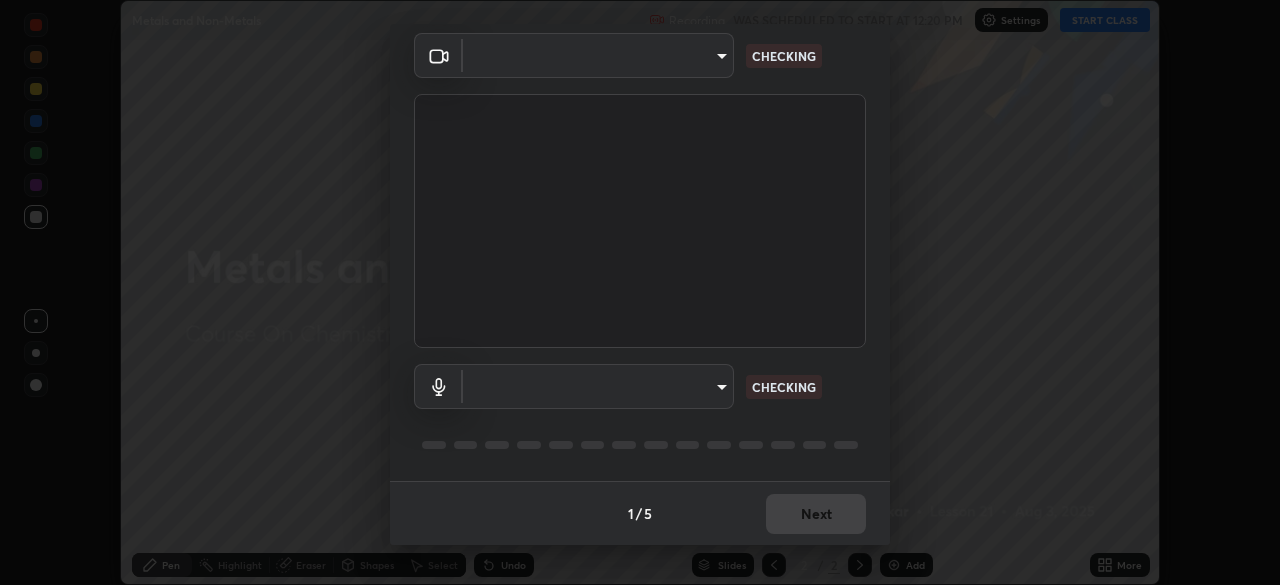 type on "0098613ca96d1cb365b3845fa694b9755ae94ec2d7c0f75973c998bbbf9ace16" 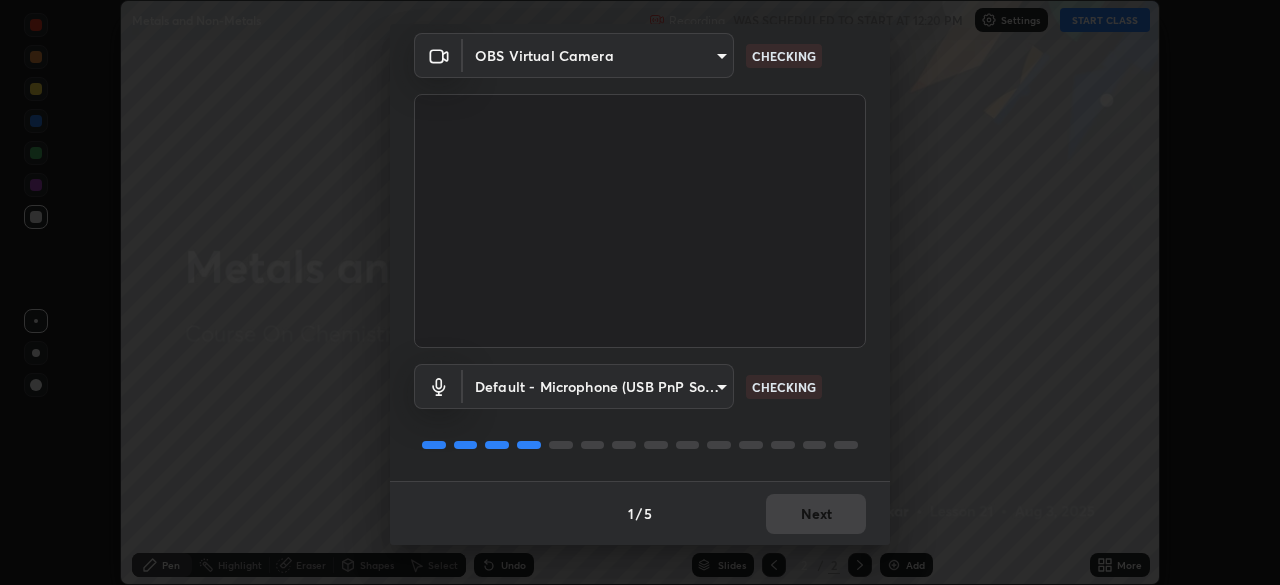 click on "Default - Microphone (USB PnP Sound Device) default CHECKING" at bounding box center [640, 386] 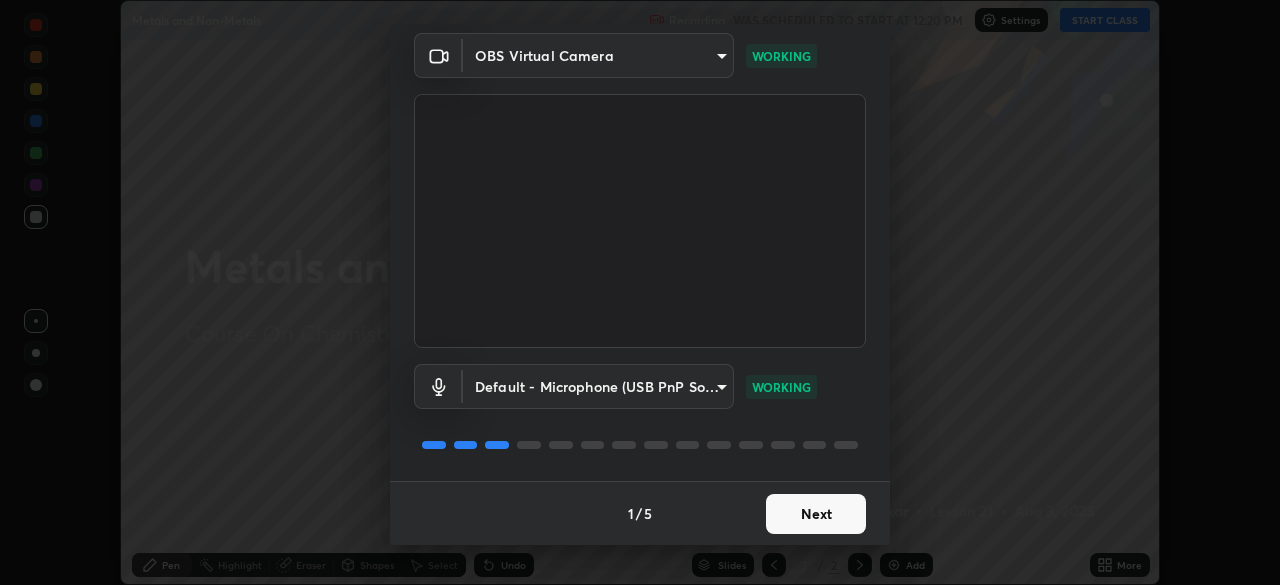 click on "Default - Microphone (USB PnP Sound Device) default WORKING" at bounding box center [640, 414] 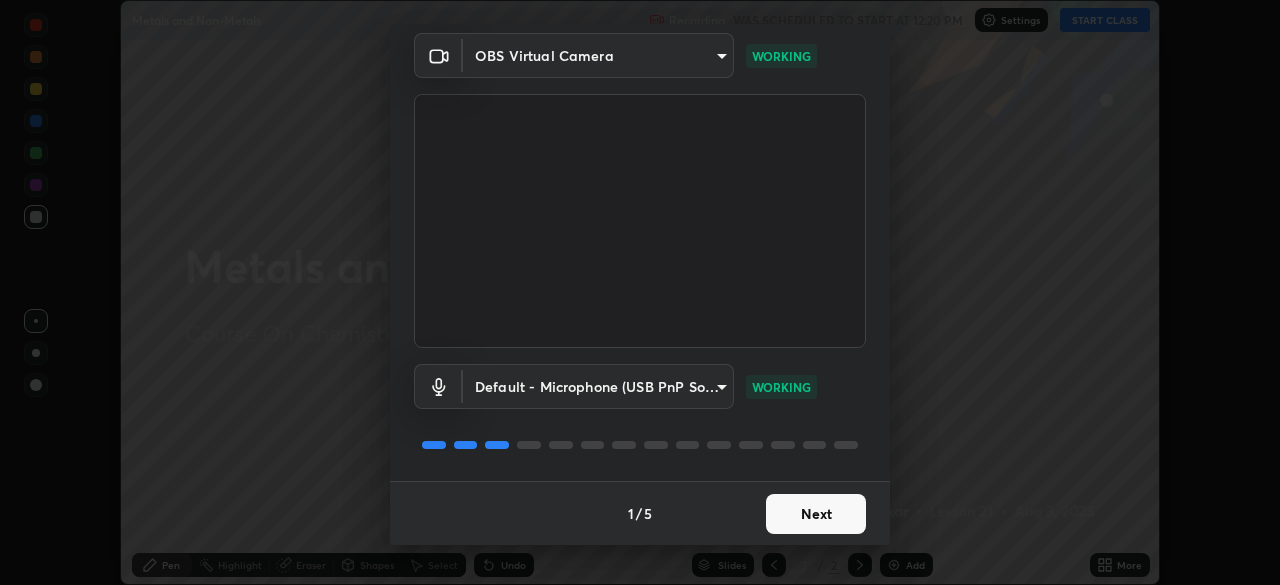 click on "Next" at bounding box center [816, 514] 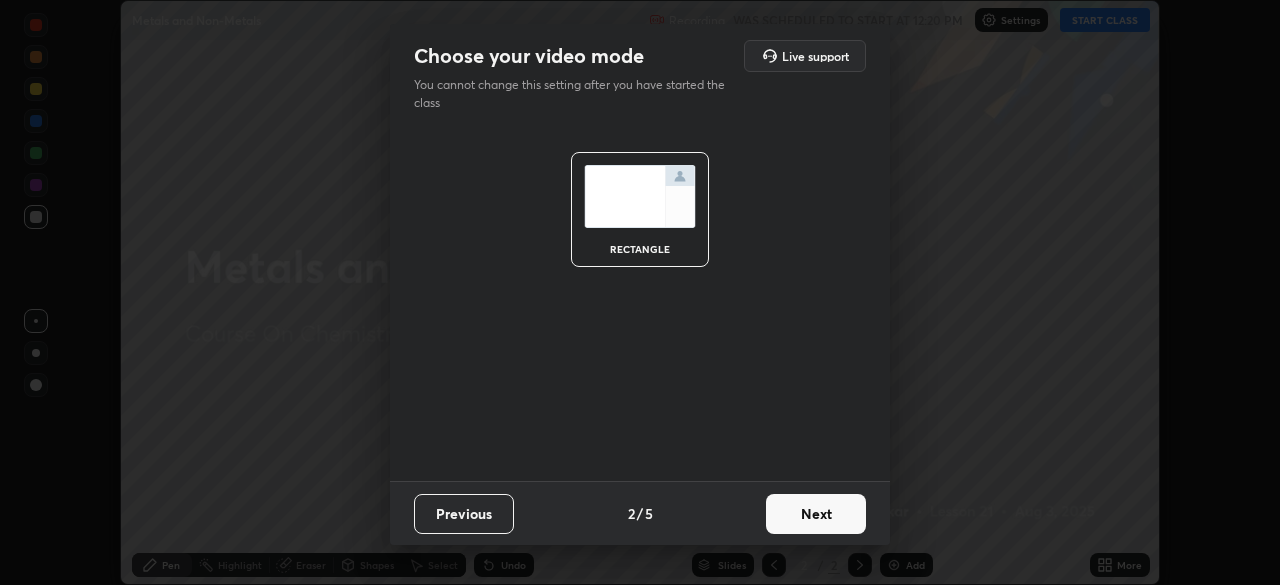 scroll, scrollTop: 0, scrollLeft: 0, axis: both 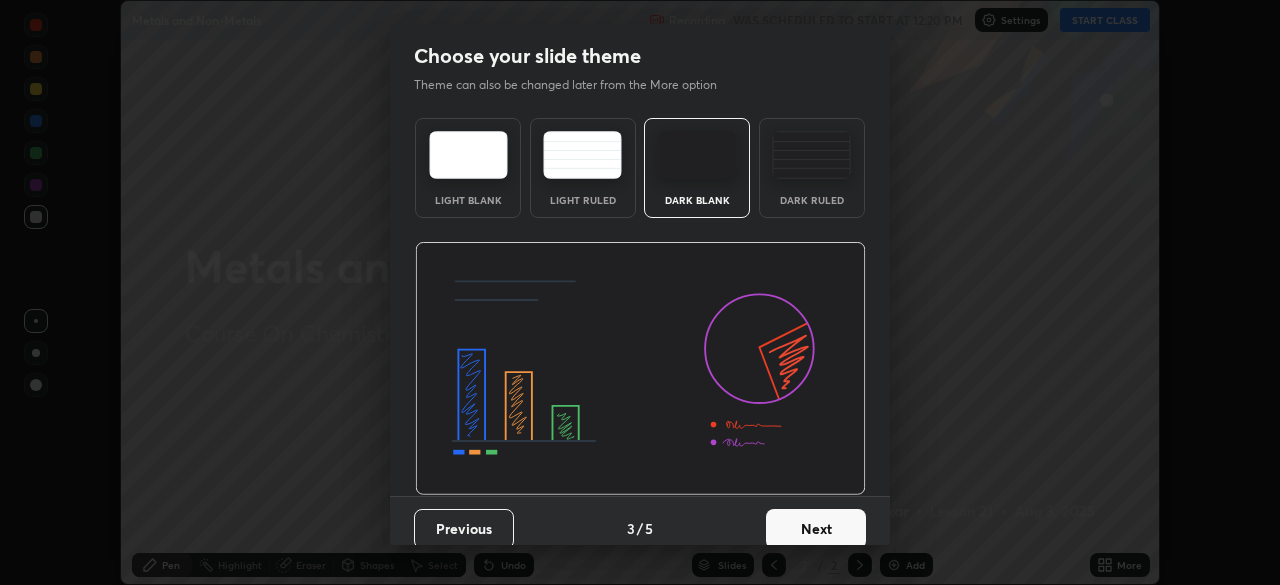 click on "Next" at bounding box center (816, 529) 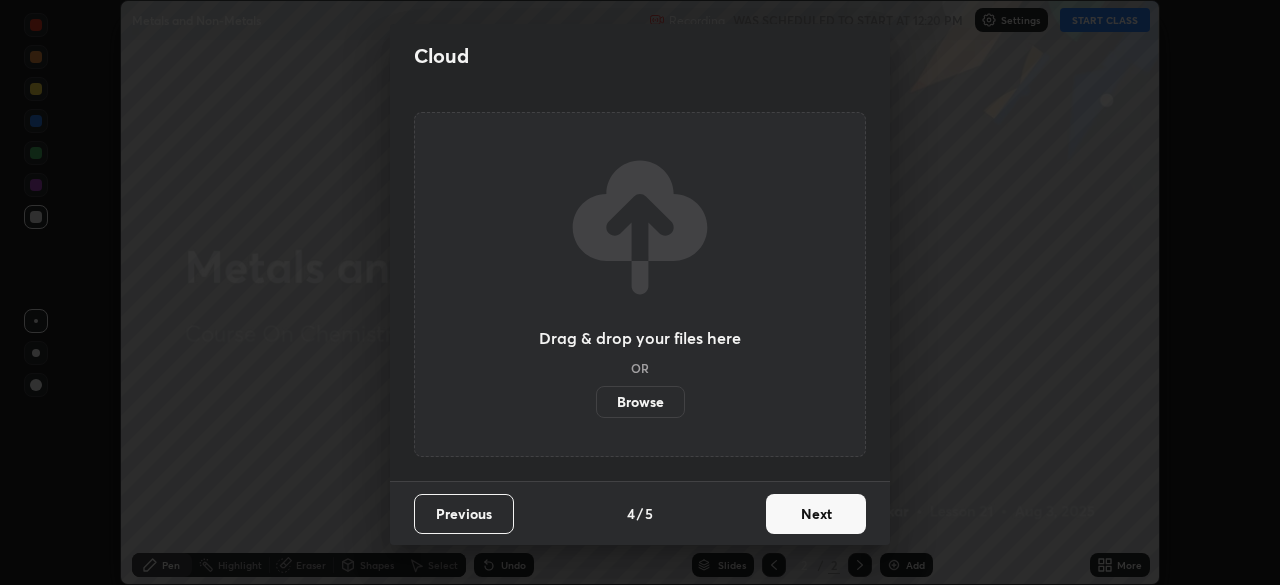 click on "Next" at bounding box center [816, 514] 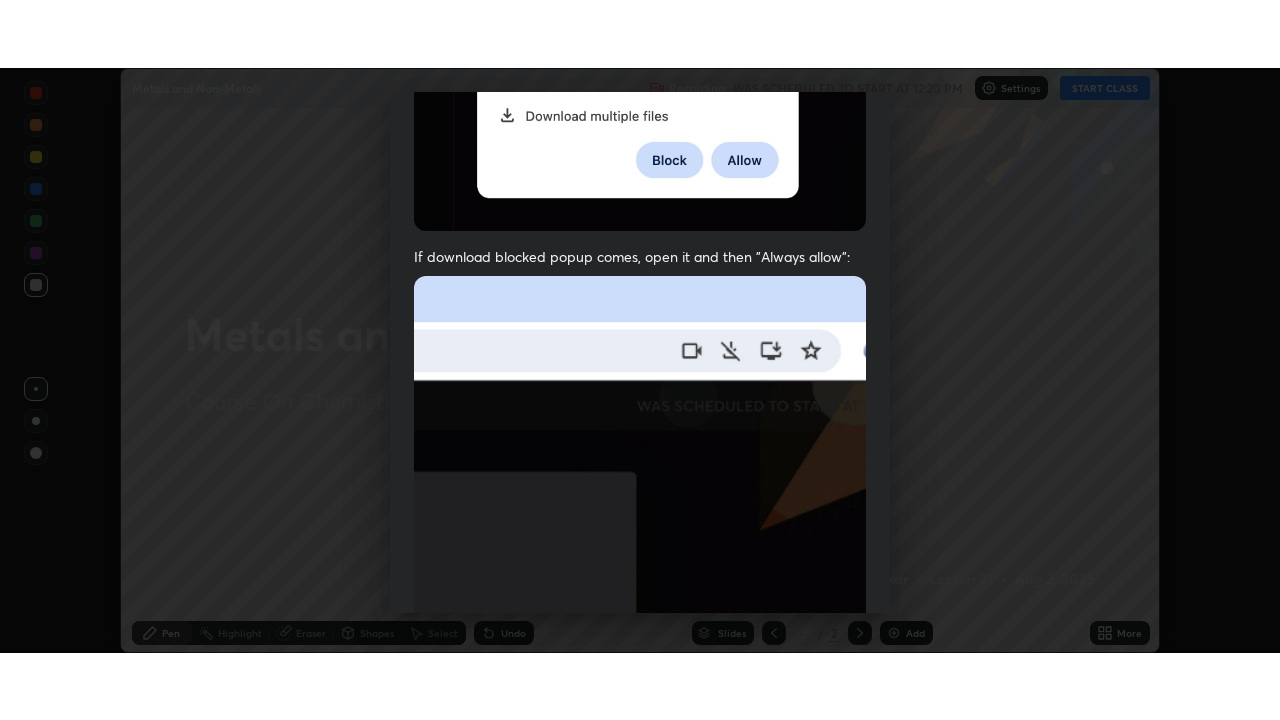 scroll, scrollTop: 479, scrollLeft: 0, axis: vertical 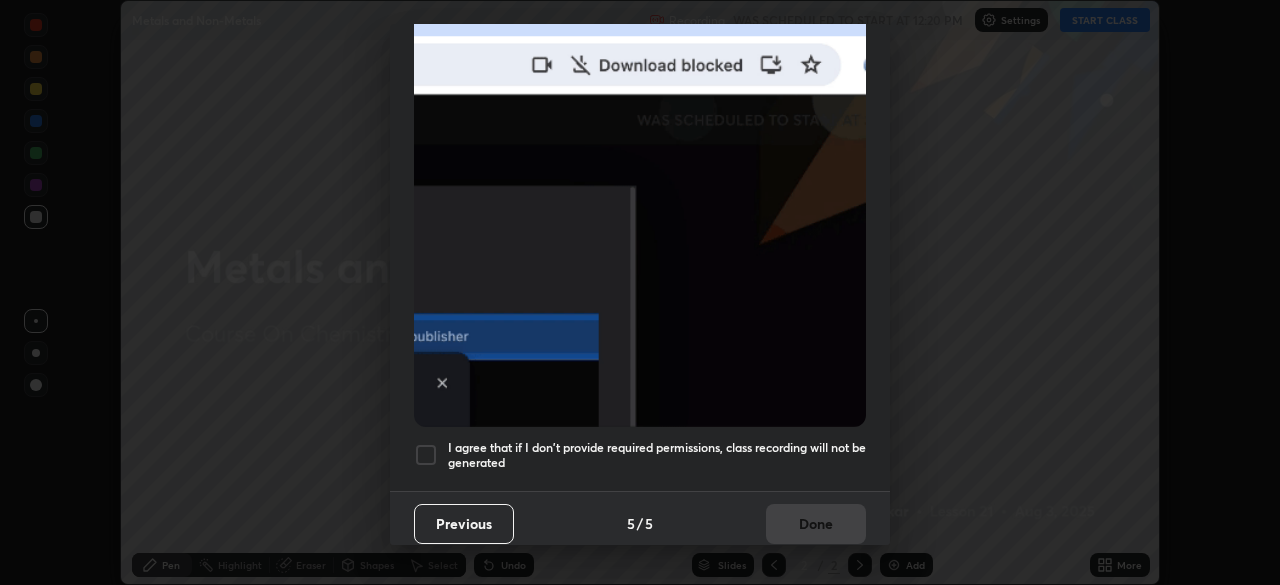 click on "I agree that if I don't provide required permissions, class recording will not be generated" at bounding box center (657, 455) 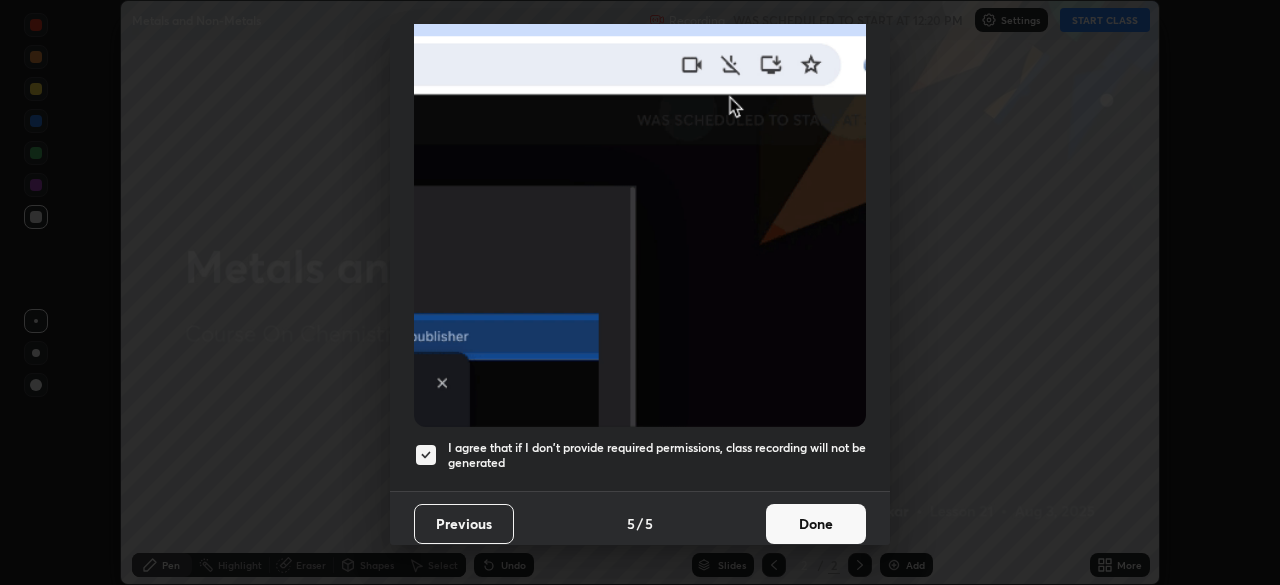 click on "Done" at bounding box center (816, 524) 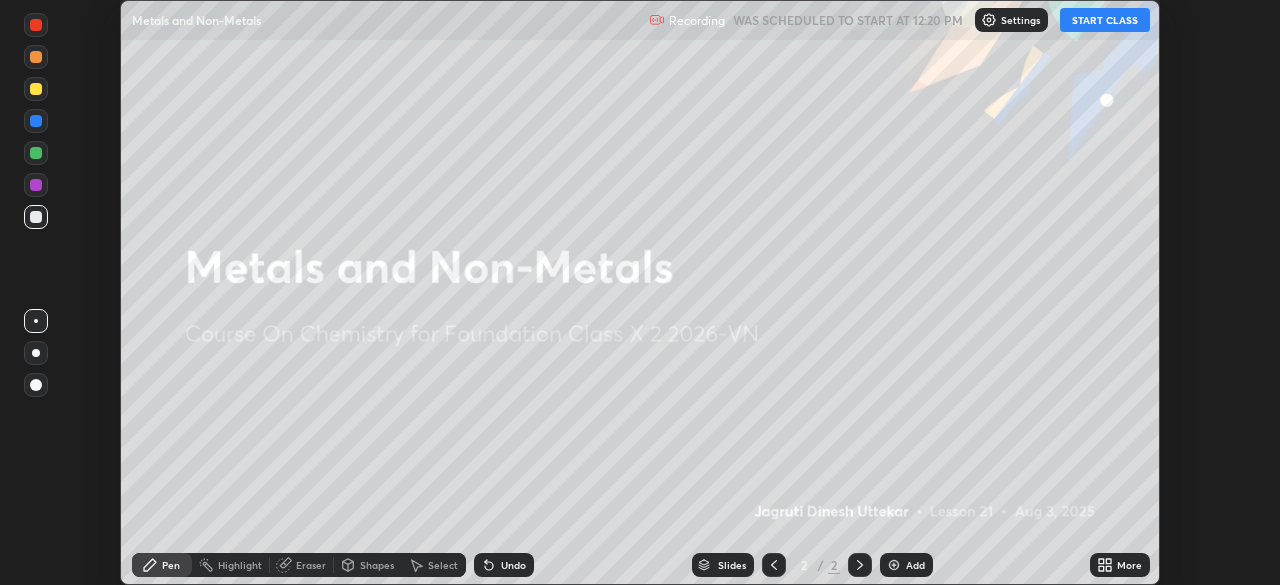 click on "START CLASS" at bounding box center (1105, 20) 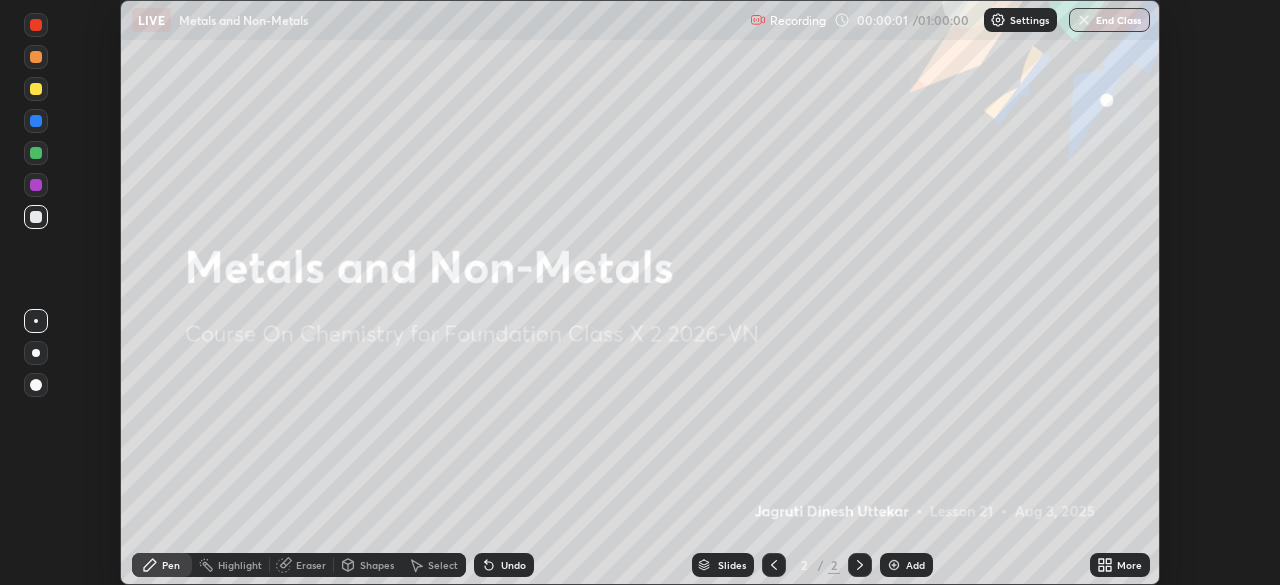click on "More" at bounding box center (1129, 565) 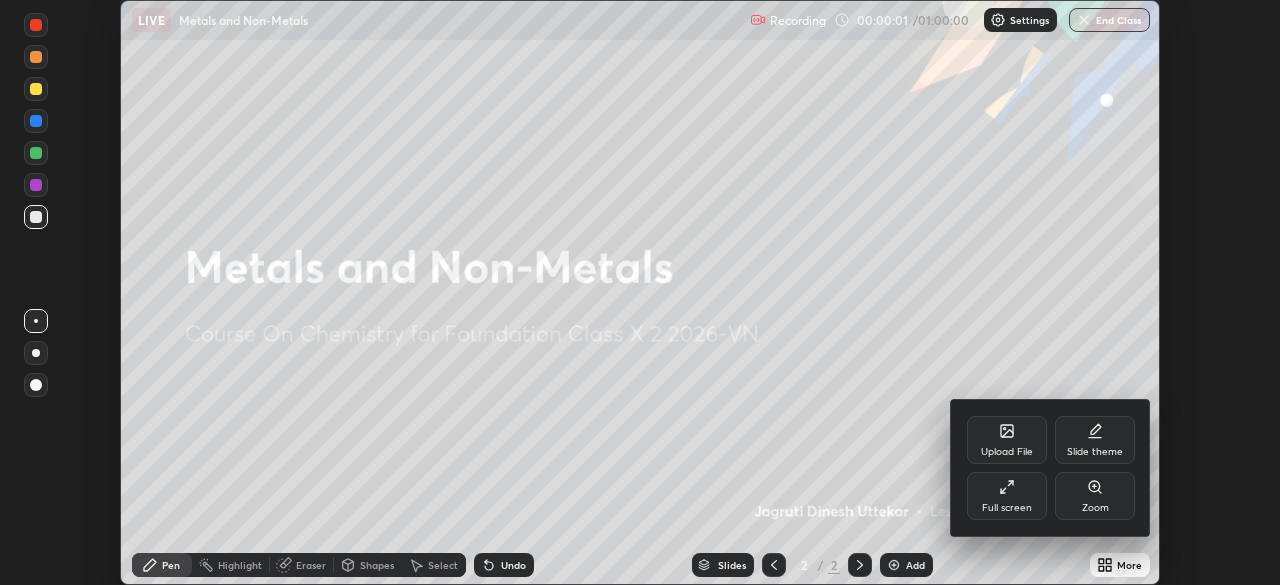 click on "Full screen" at bounding box center (1007, 508) 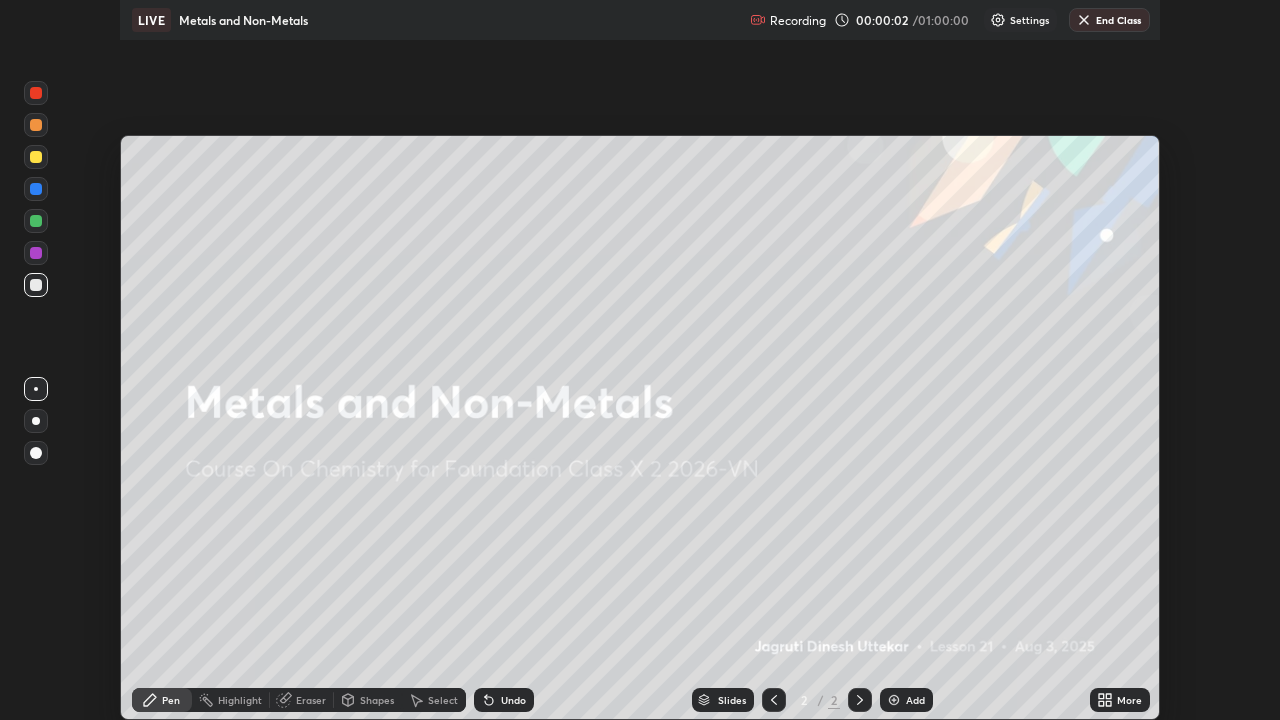 scroll, scrollTop: 99280, scrollLeft: 98720, axis: both 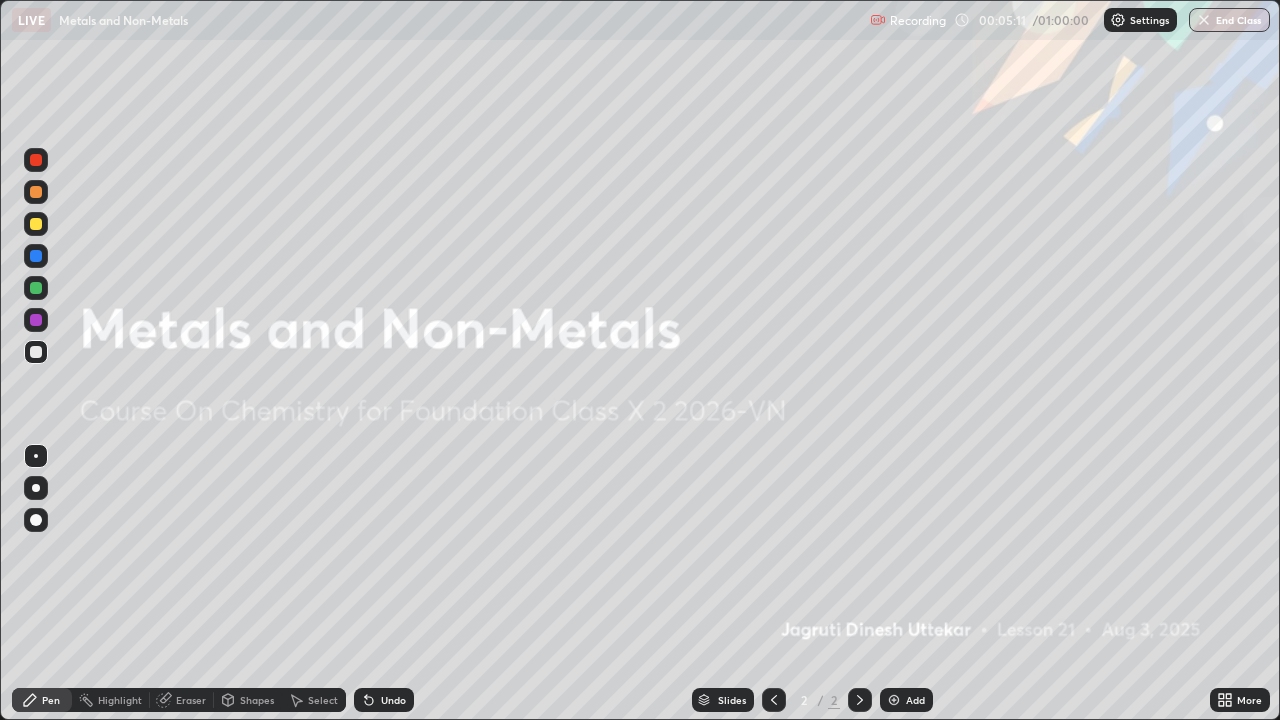 click on "Add" at bounding box center (906, 700) 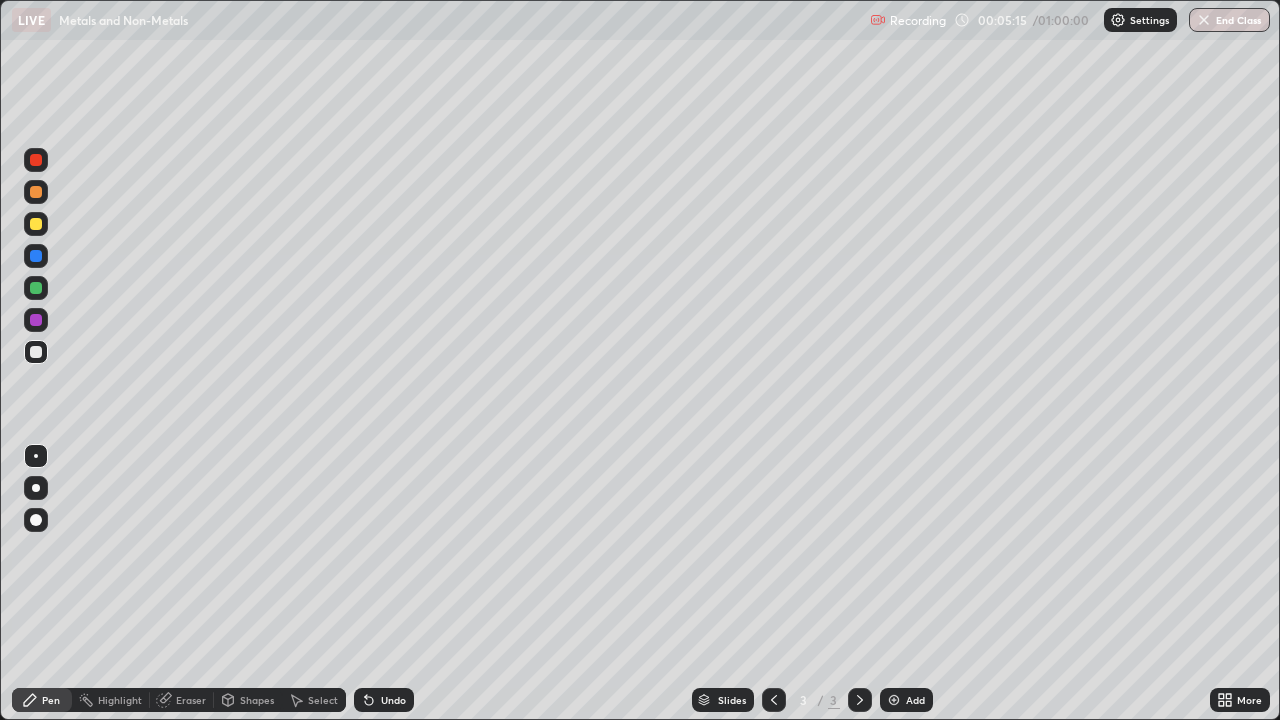 click 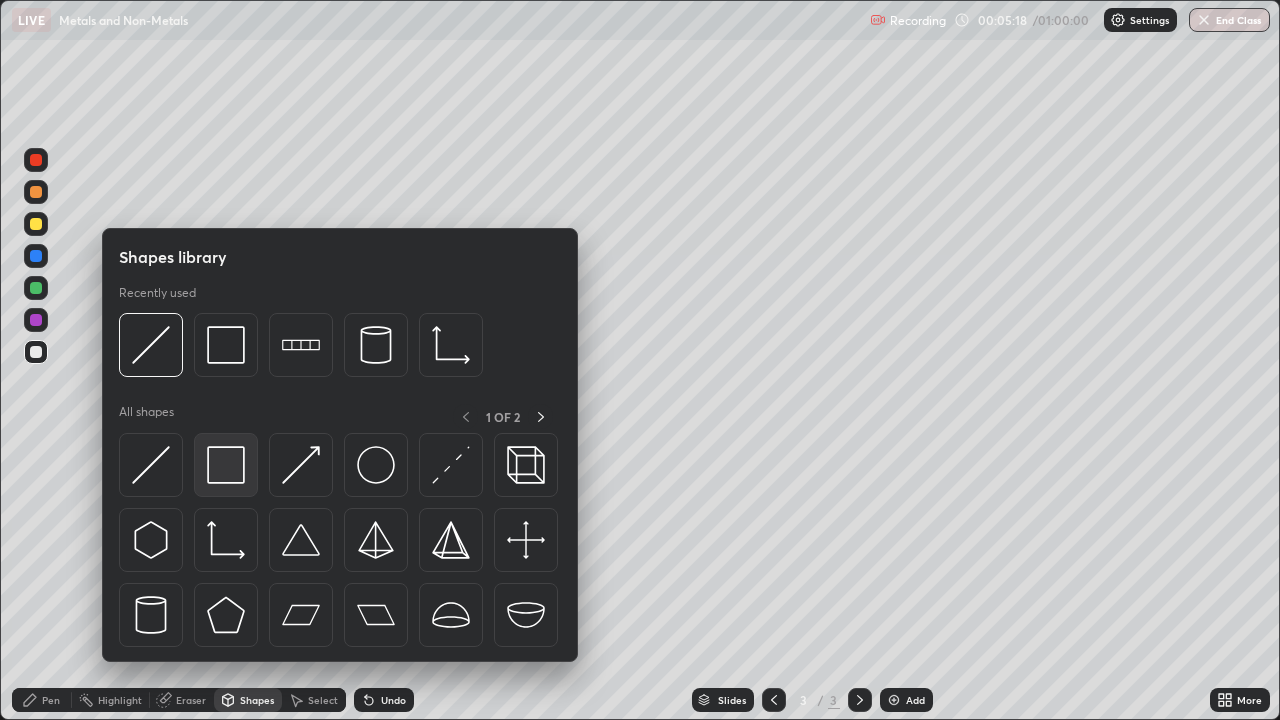 click at bounding box center [226, 465] 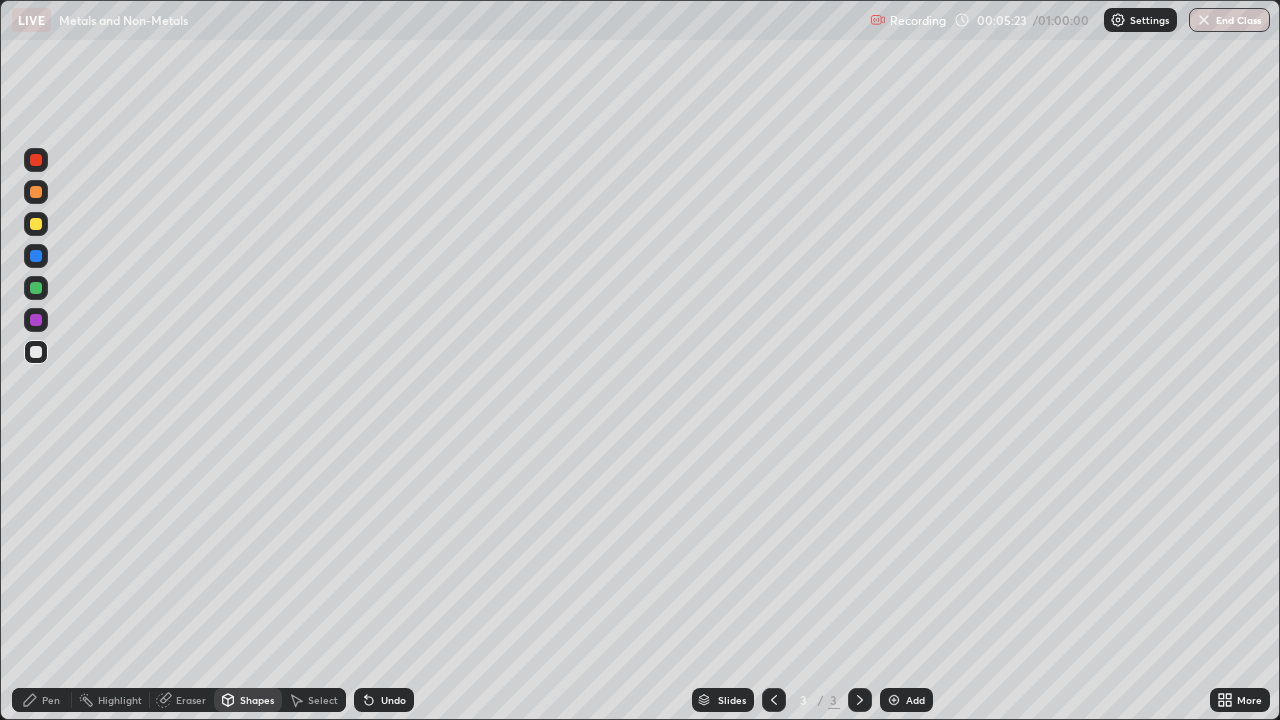click at bounding box center (36, 256) 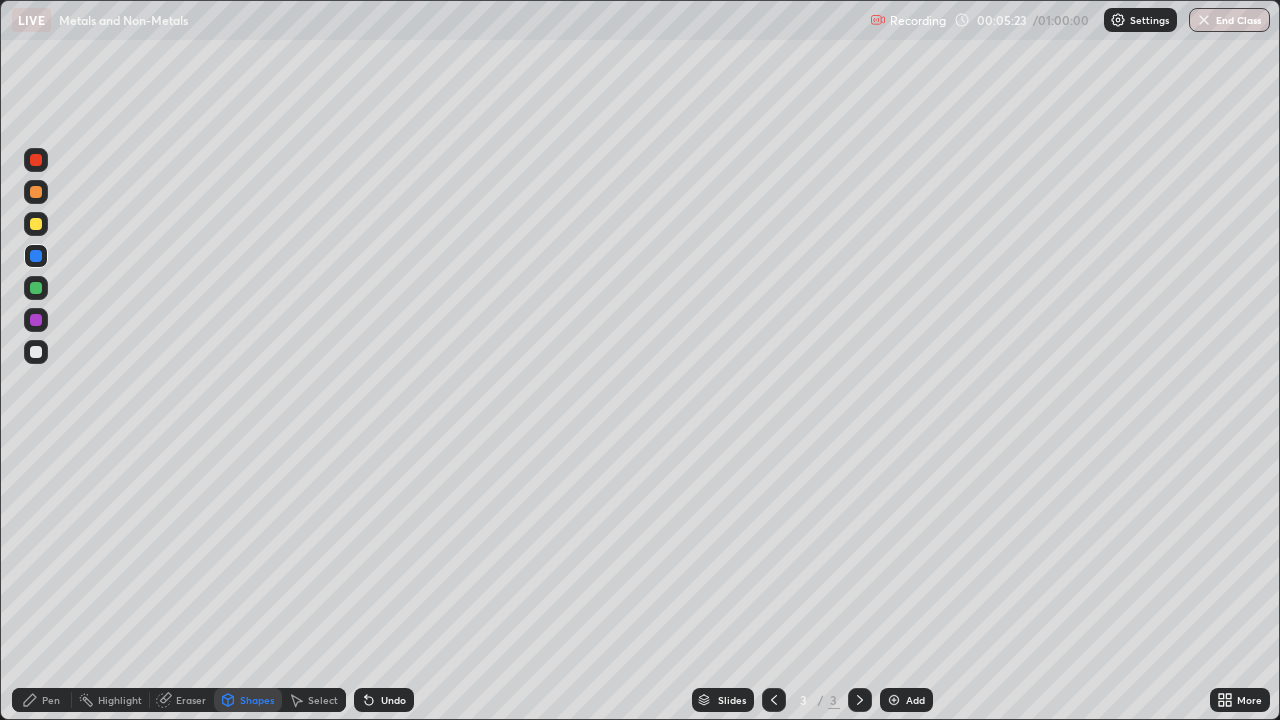 click at bounding box center (36, 256) 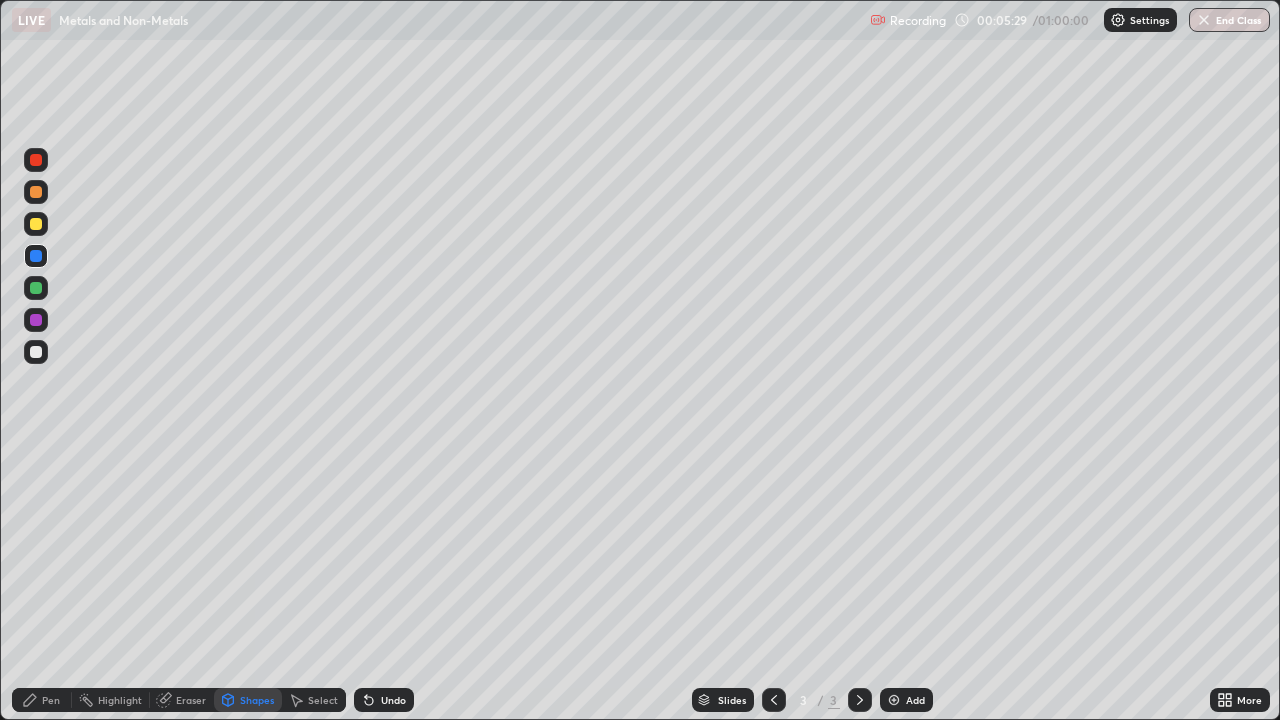 click on "Undo" at bounding box center [384, 700] 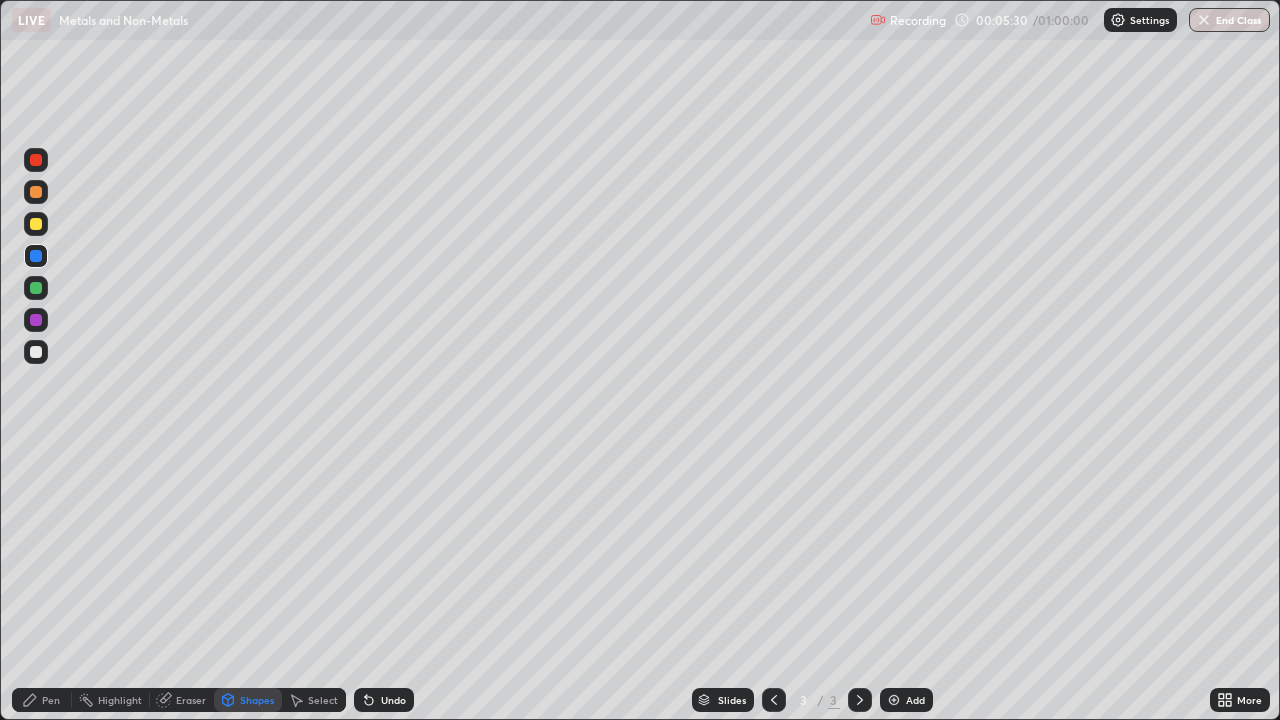click on "Highlight" at bounding box center [120, 700] 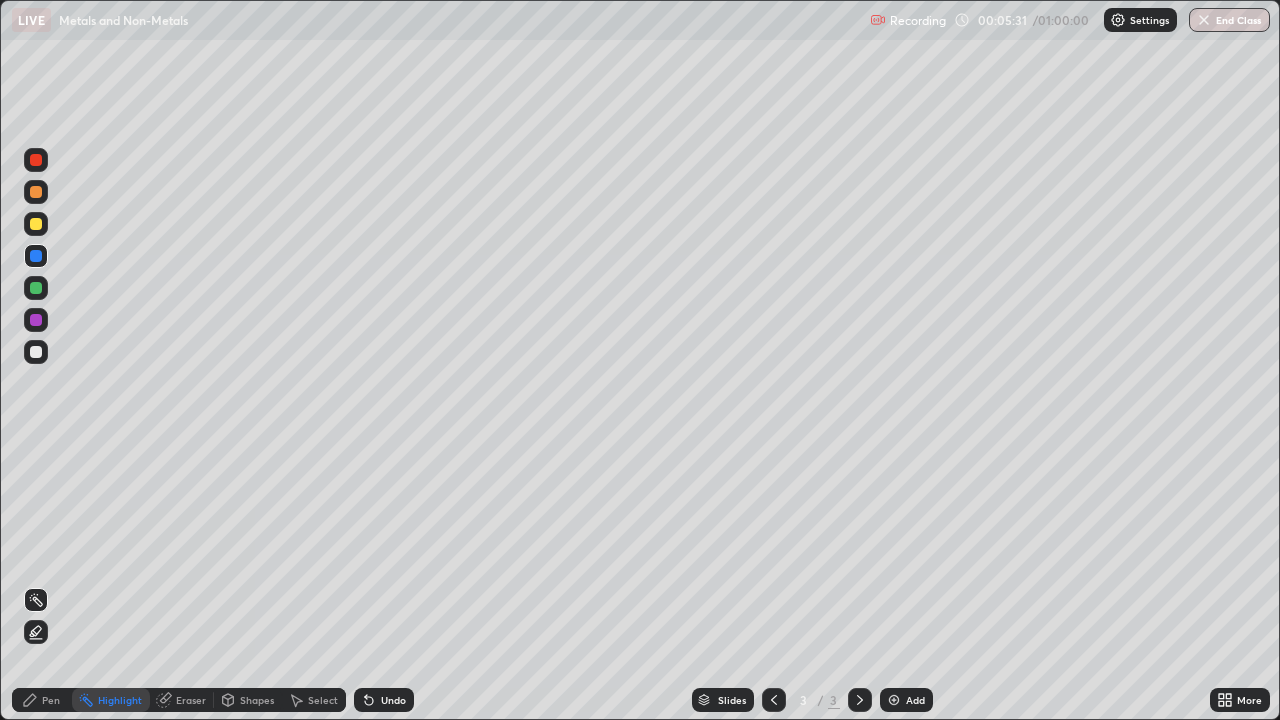 click on "Highlight" at bounding box center [120, 700] 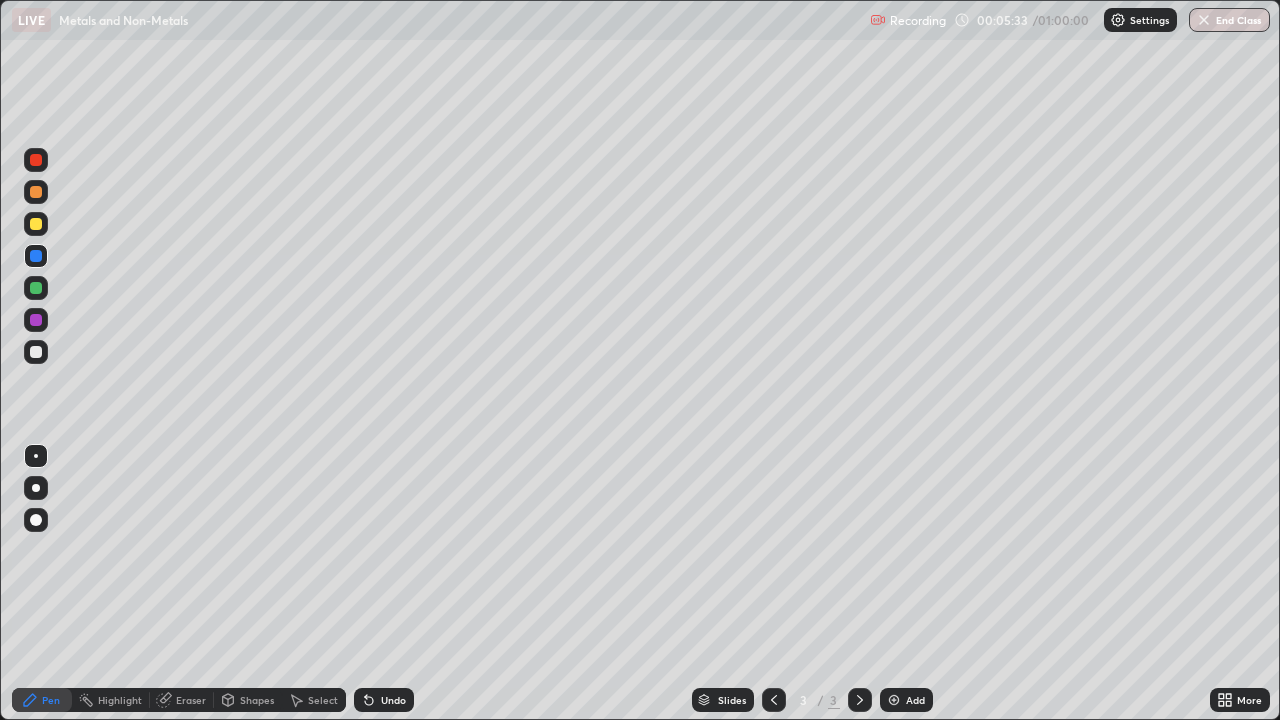 click at bounding box center [36, 520] 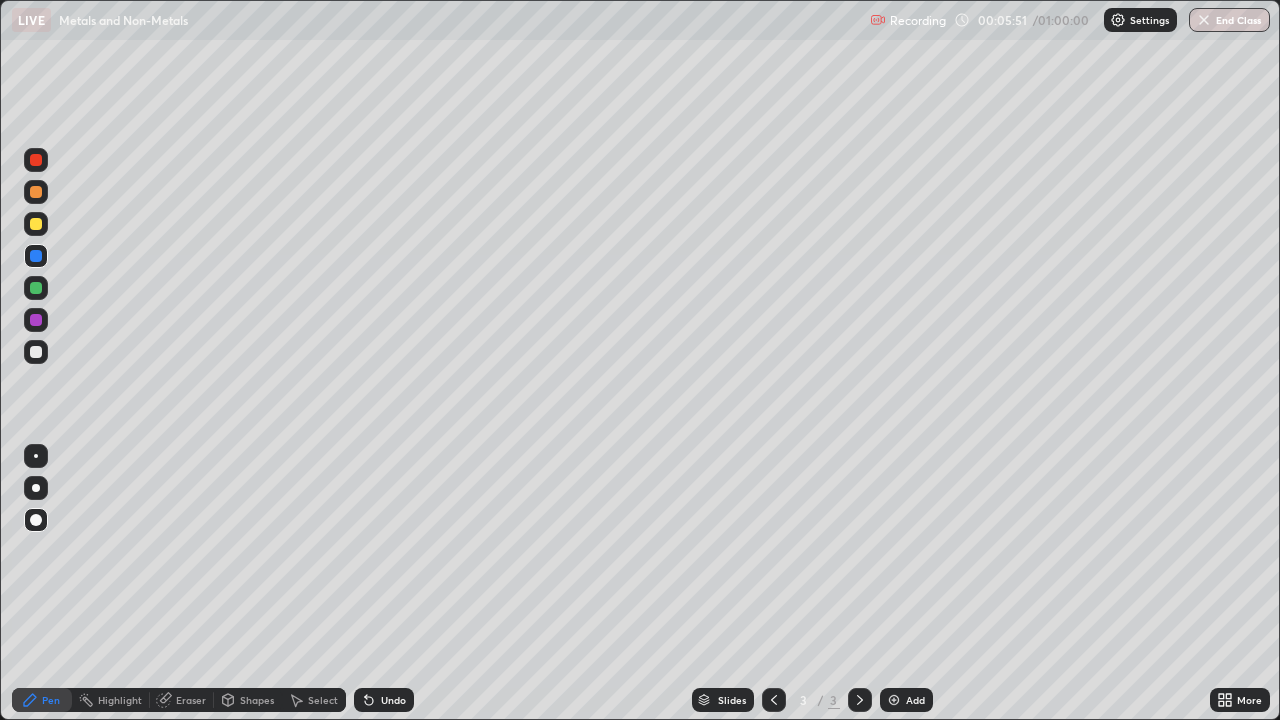 click at bounding box center [36, 320] 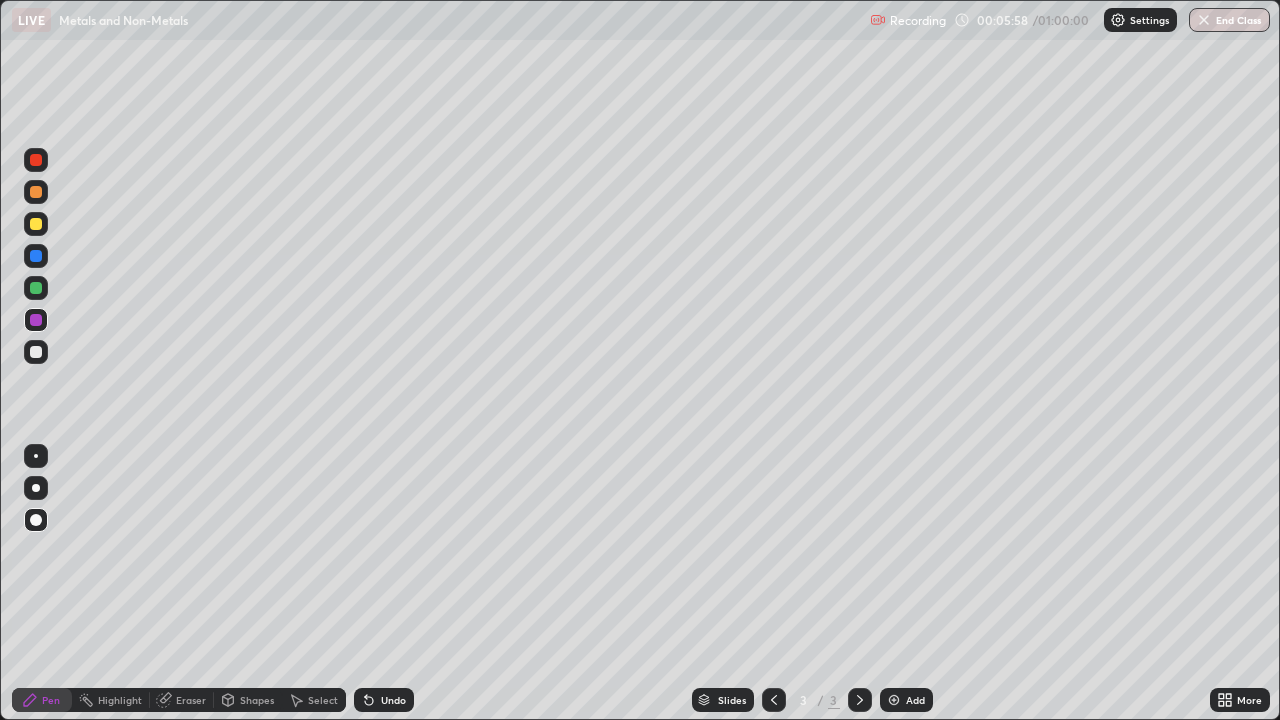 click on "Undo" at bounding box center (384, 700) 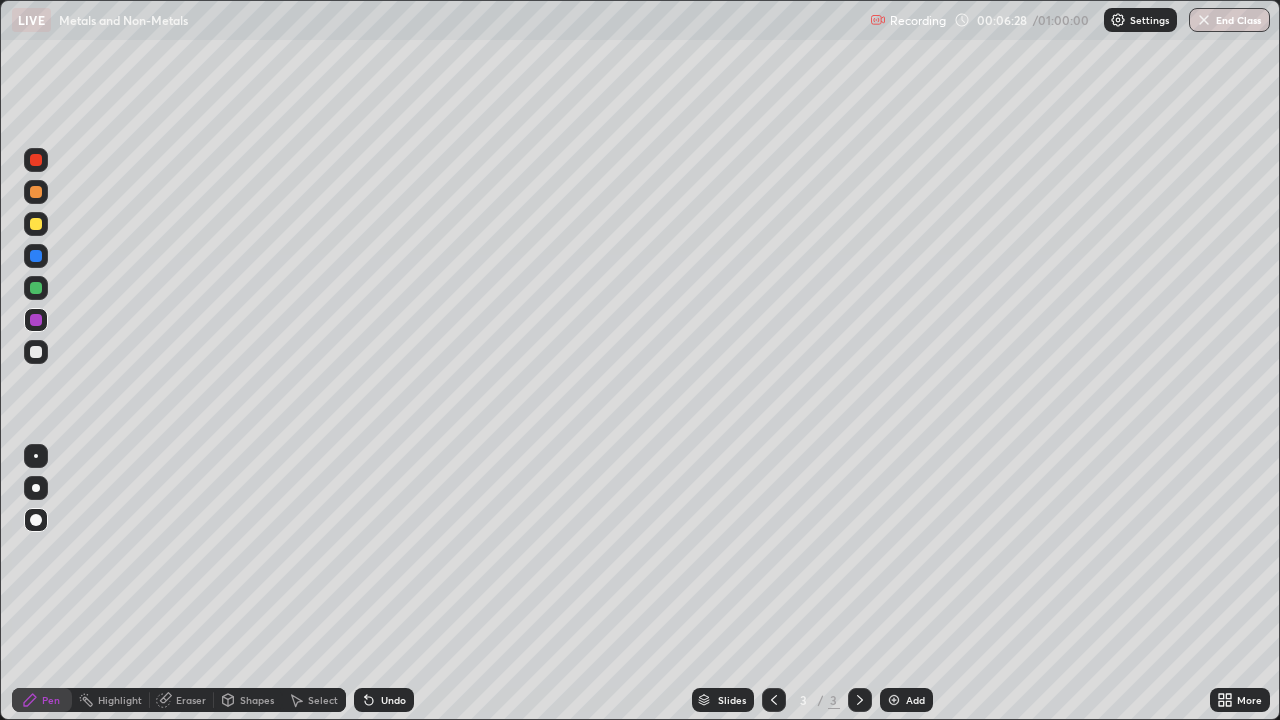 click on "Eraser" at bounding box center (191, 700) 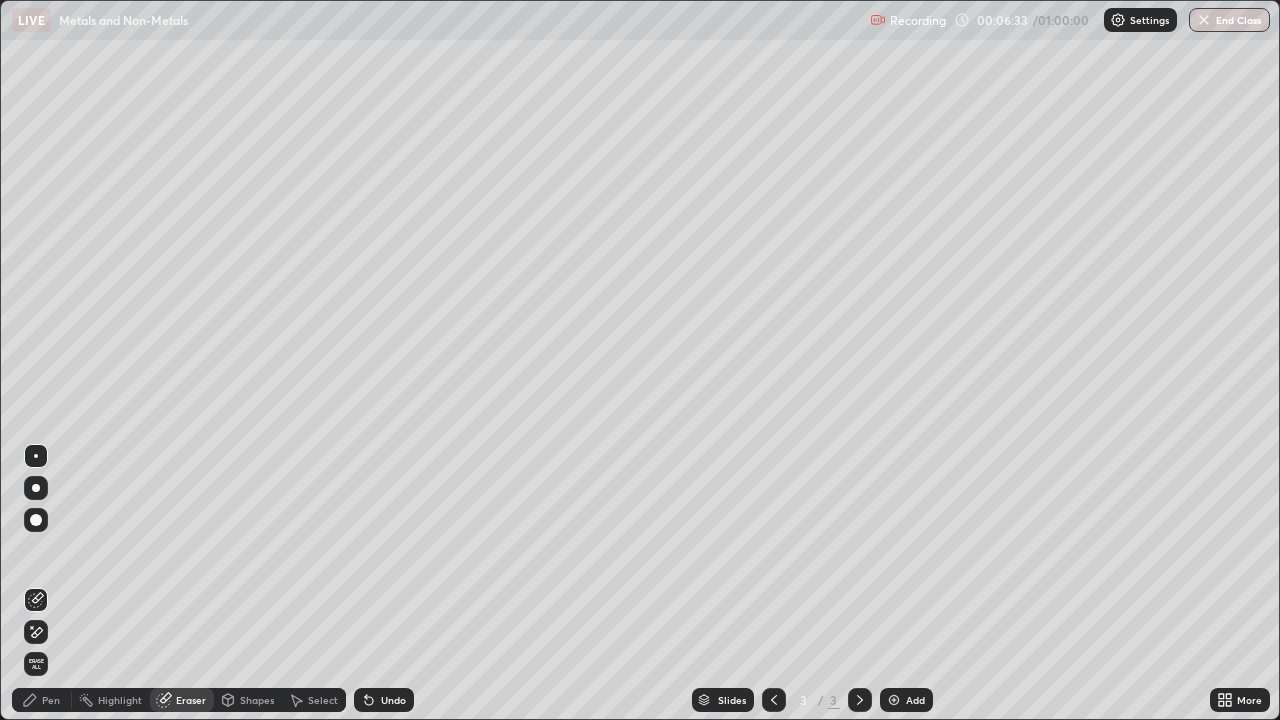click at bounding box center [36, 456] 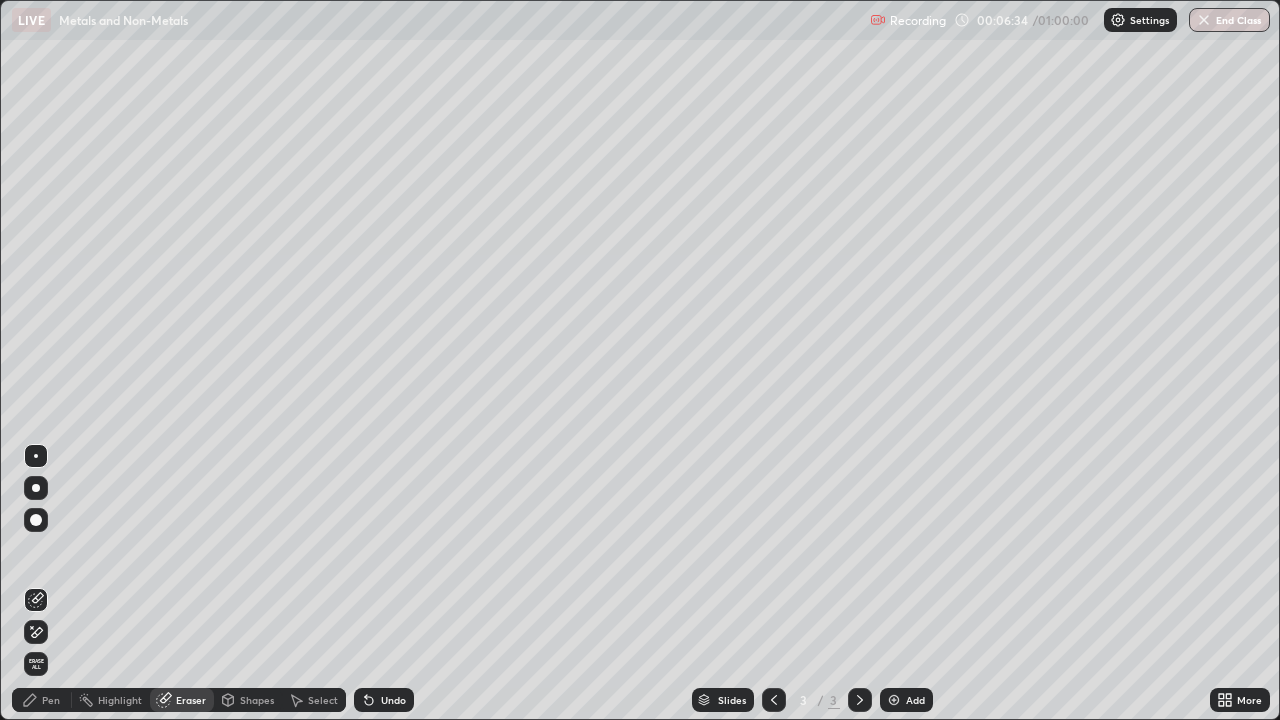 click 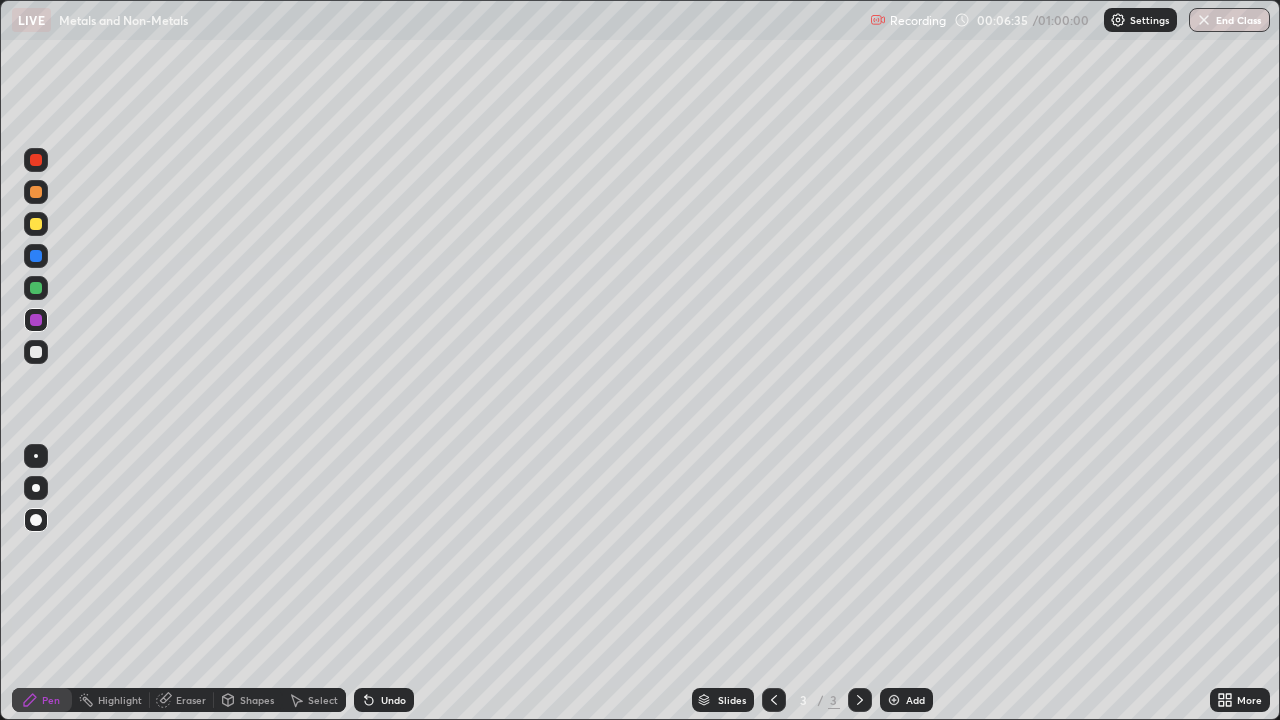 click at bounding box center (36, 256) 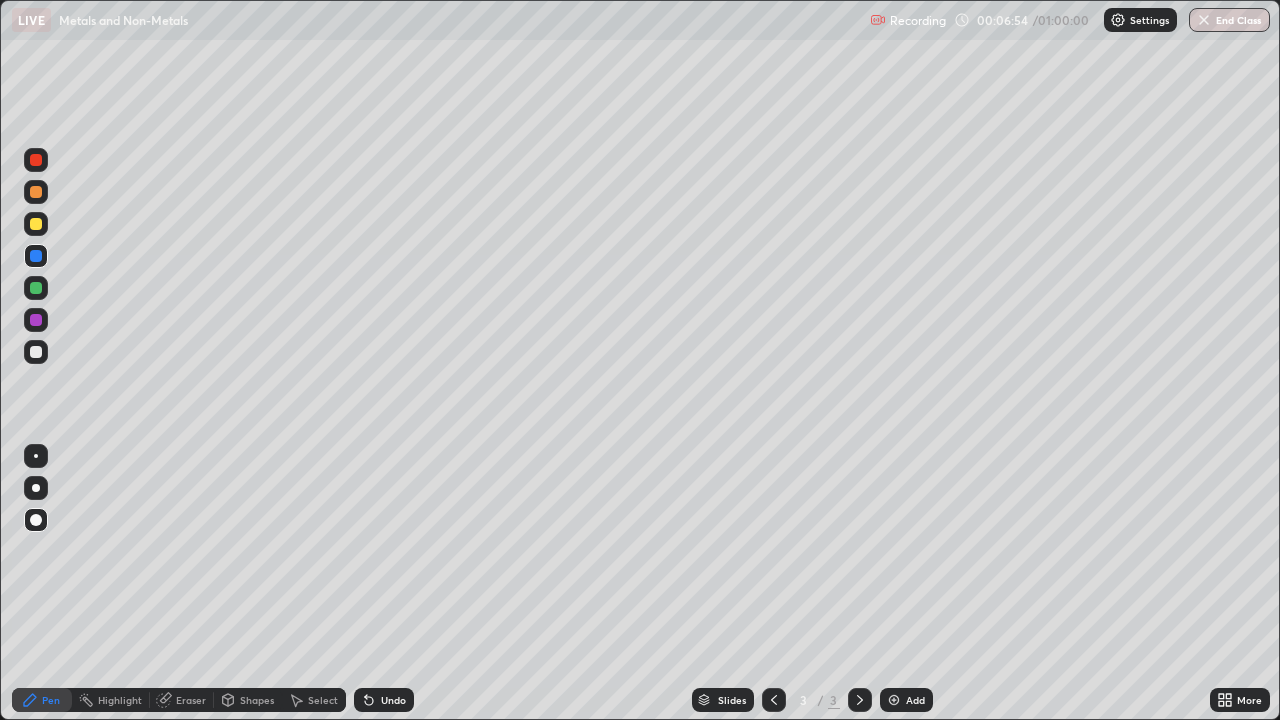 click at bounding box center [36, 320] 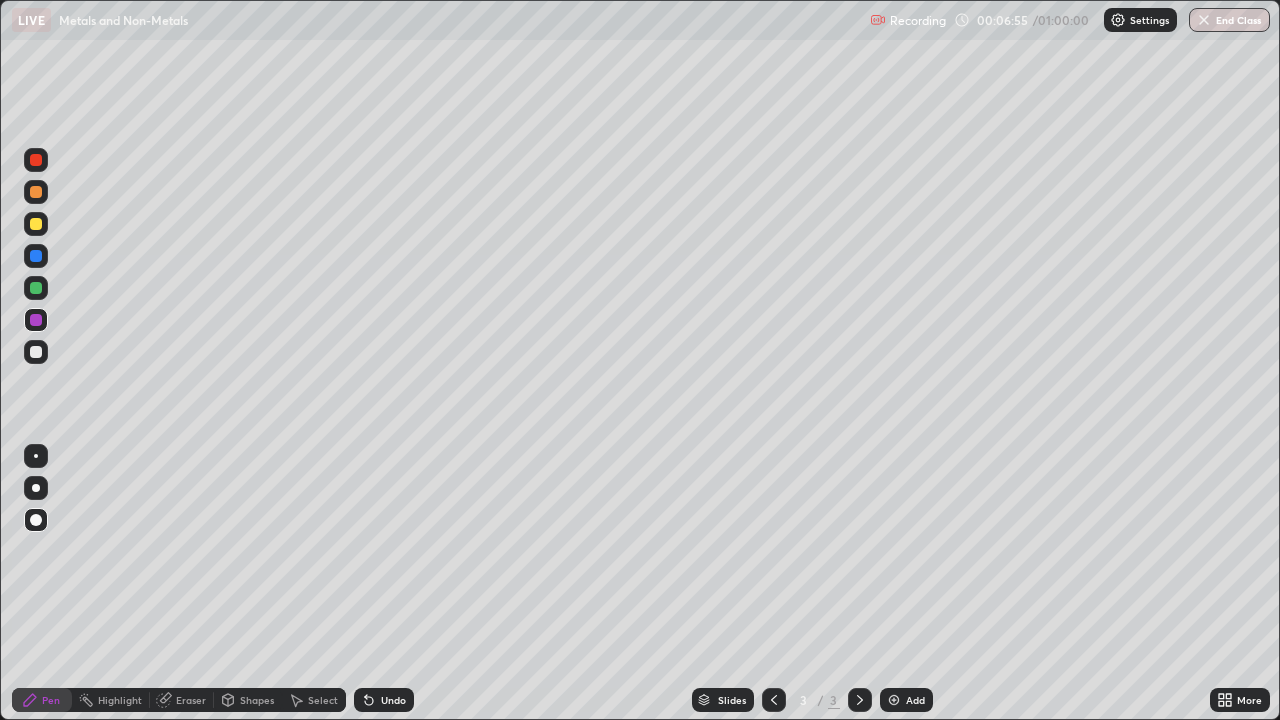 click at bounding box center [36, 352] 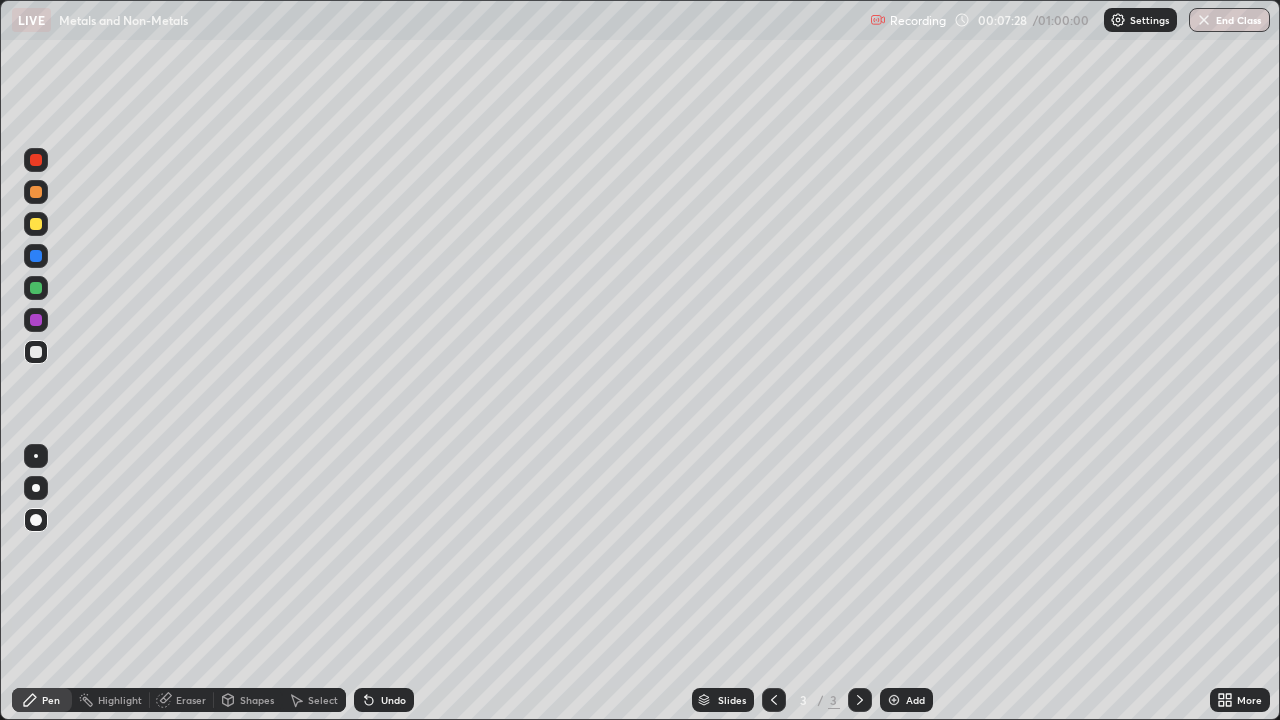 click on "Pen Highlight Eraser Shapes Select Undo Slides 3 / 3 Add More" at bounding box center (640, 700) 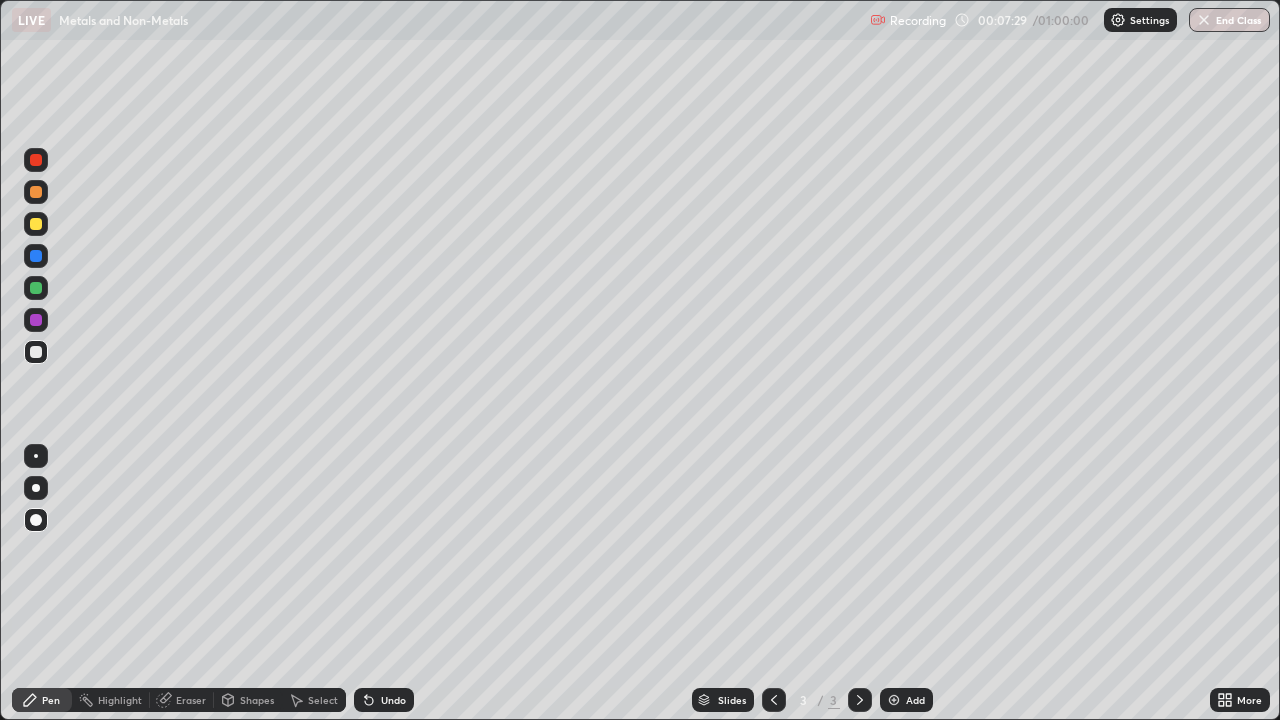click at bounding box center [36, 320] 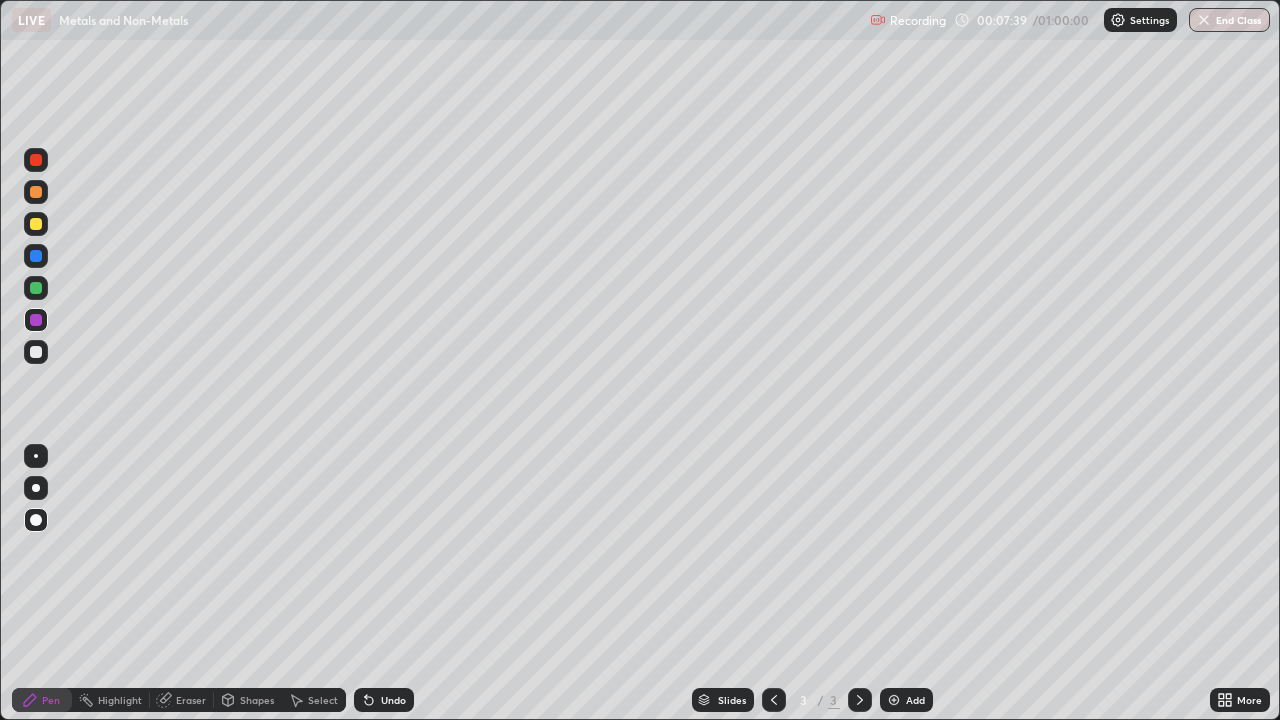 click on "Shapes" at bounding box center [257, 700] 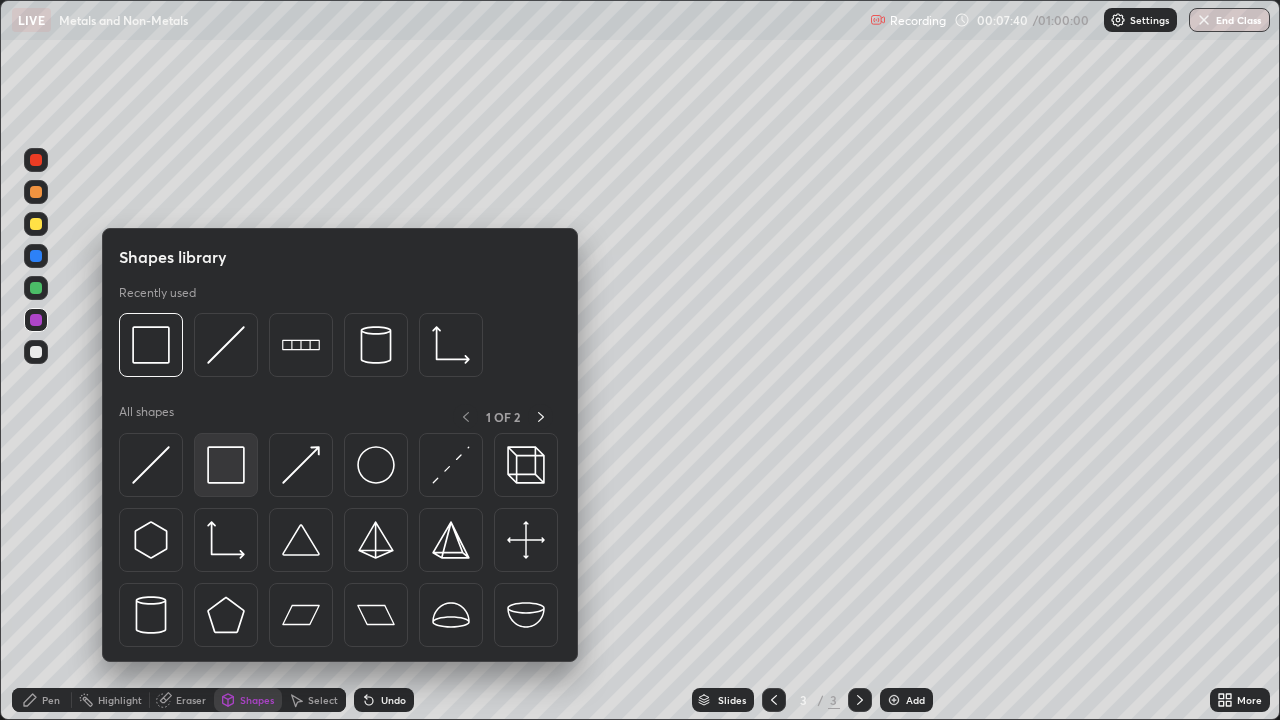 click at bounding box center [226, 465] 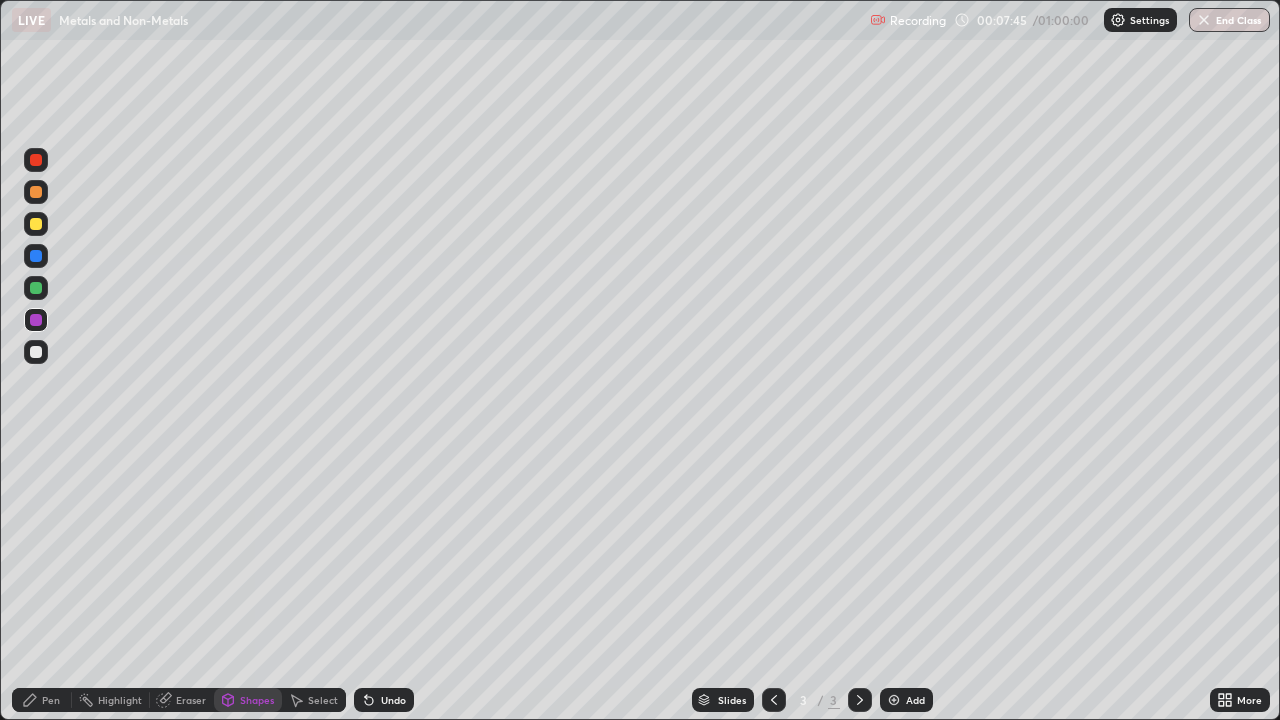 click at bounding box center (36, 352) 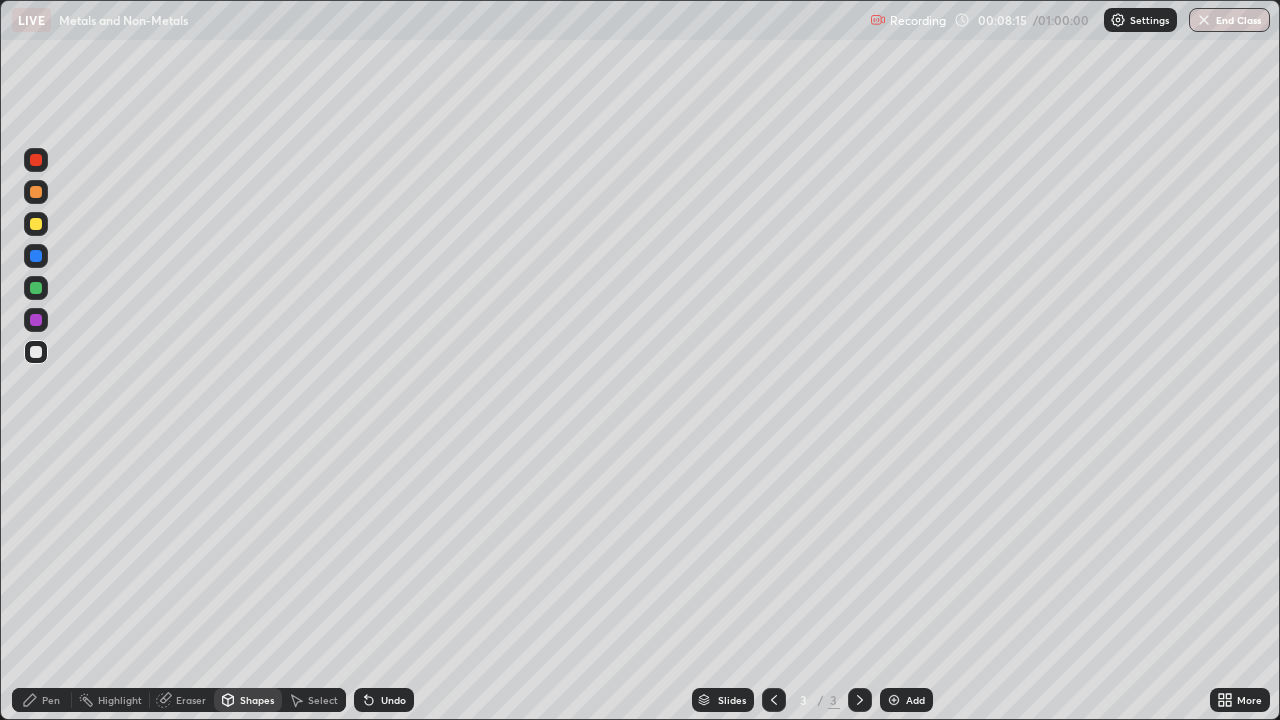 click at bounding box center (36, 256) 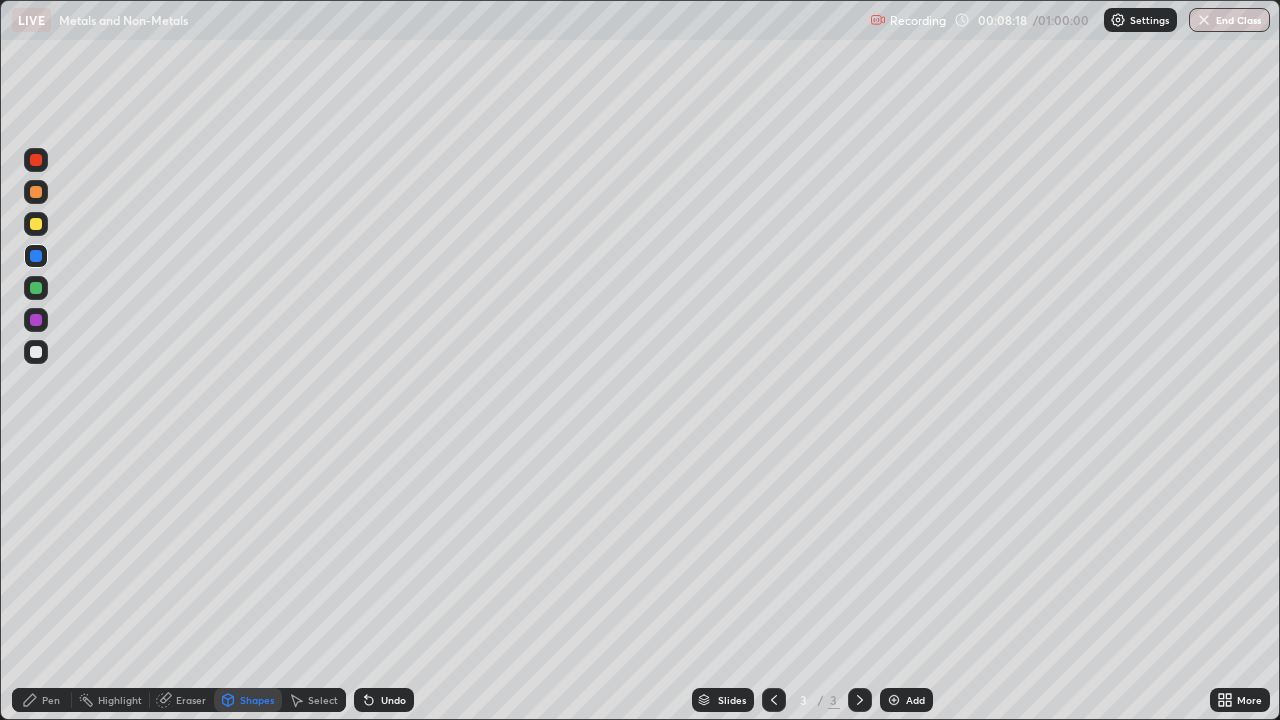 click on "Pen" at bounding box center (51, 700) 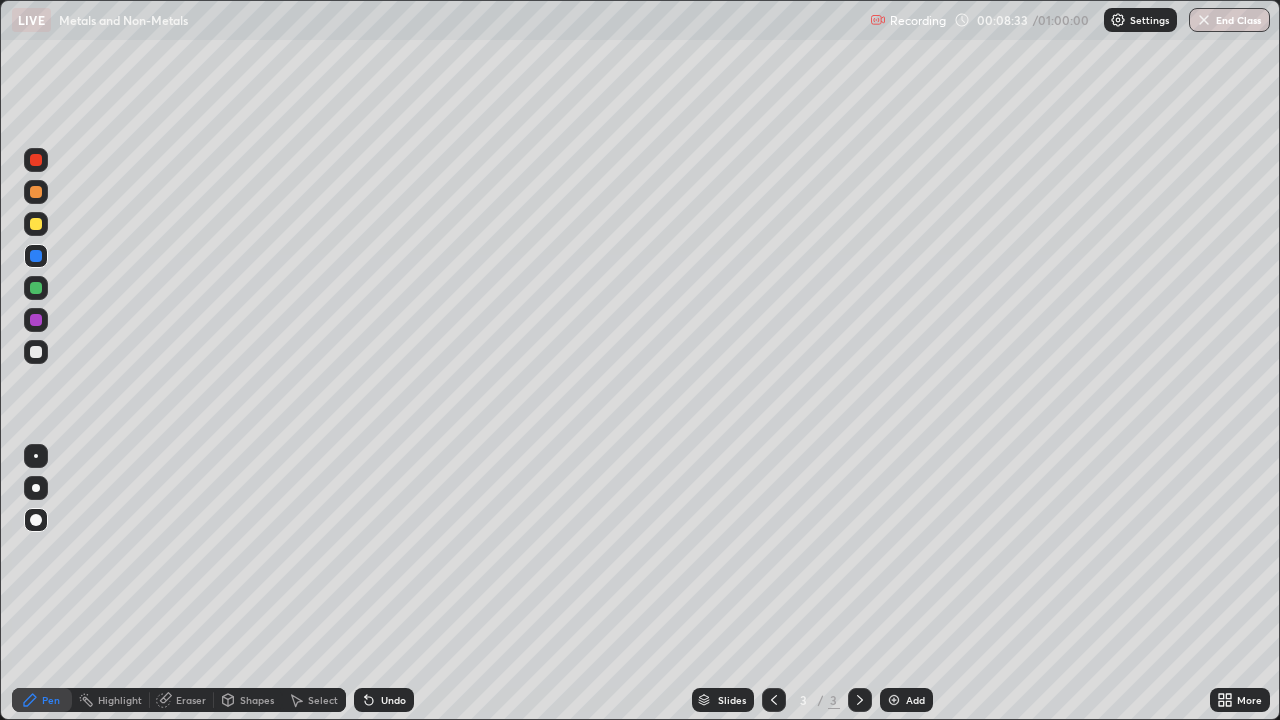 click 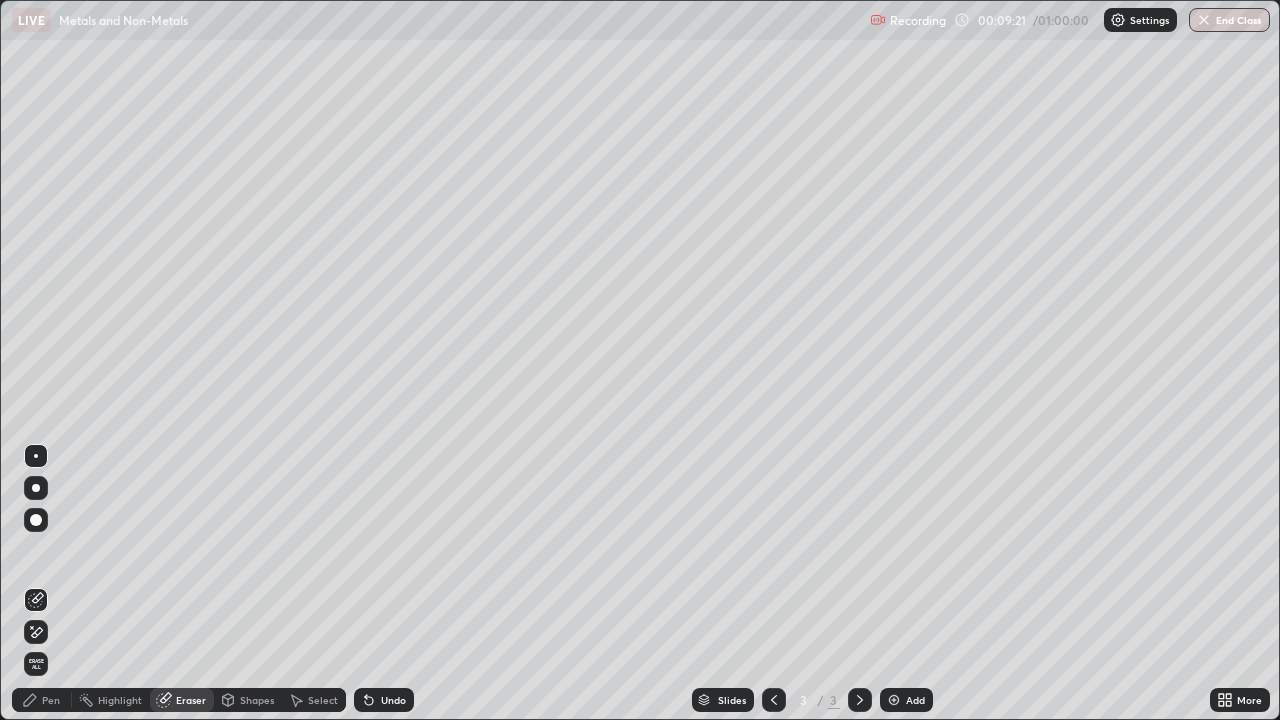 click on "Pen" at bounding box center [51, 700] 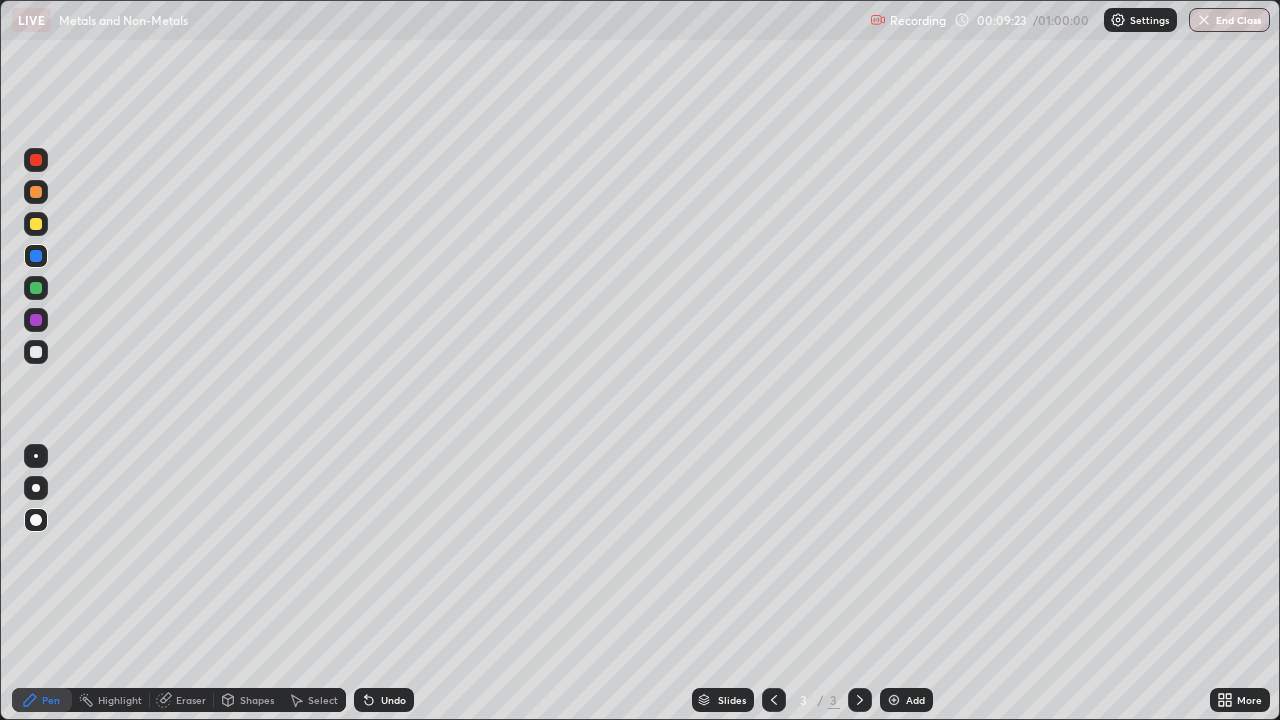 click at bounding box center [36, 352] 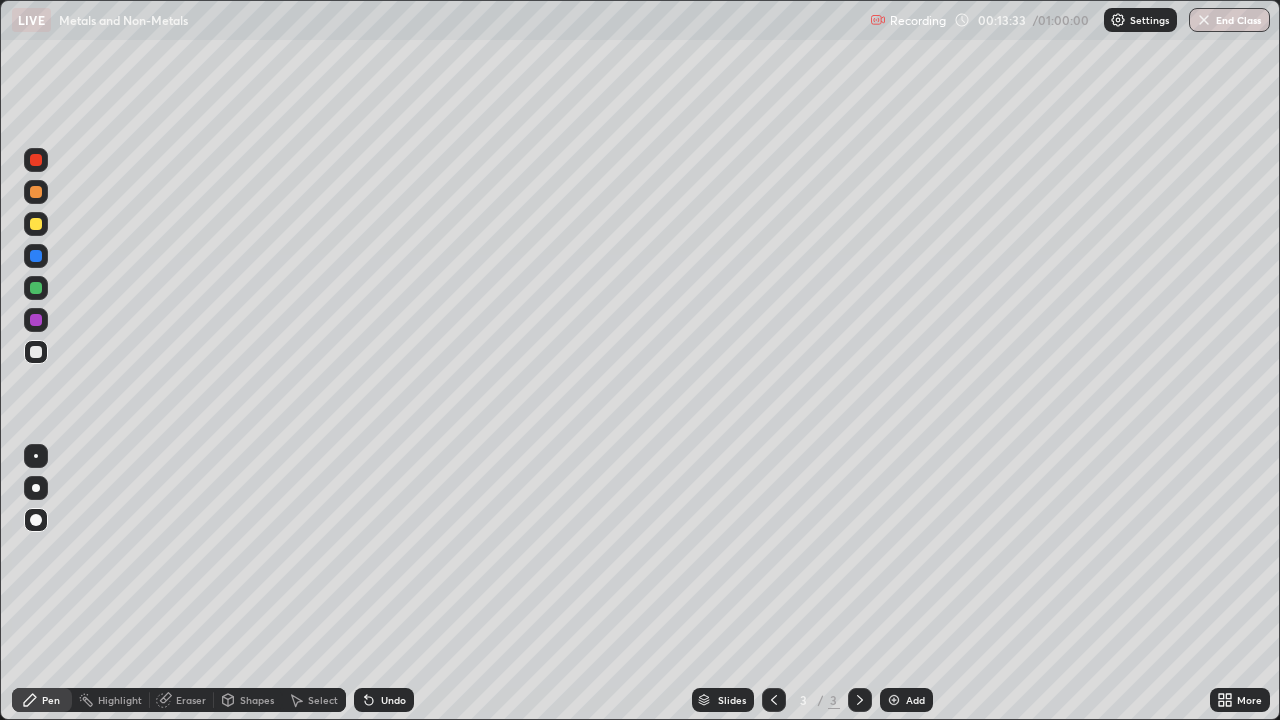 click at bounding box center [894, 700] 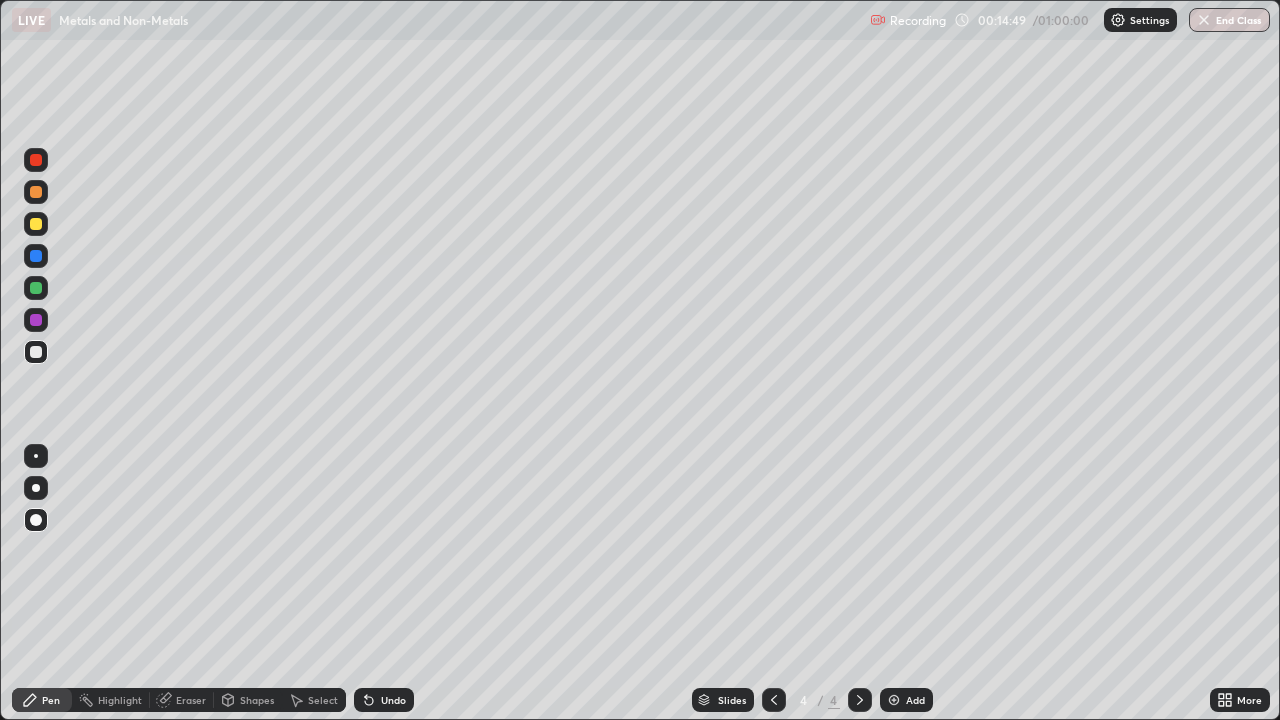 click on "Shapes" at bounding box center (248, 700) 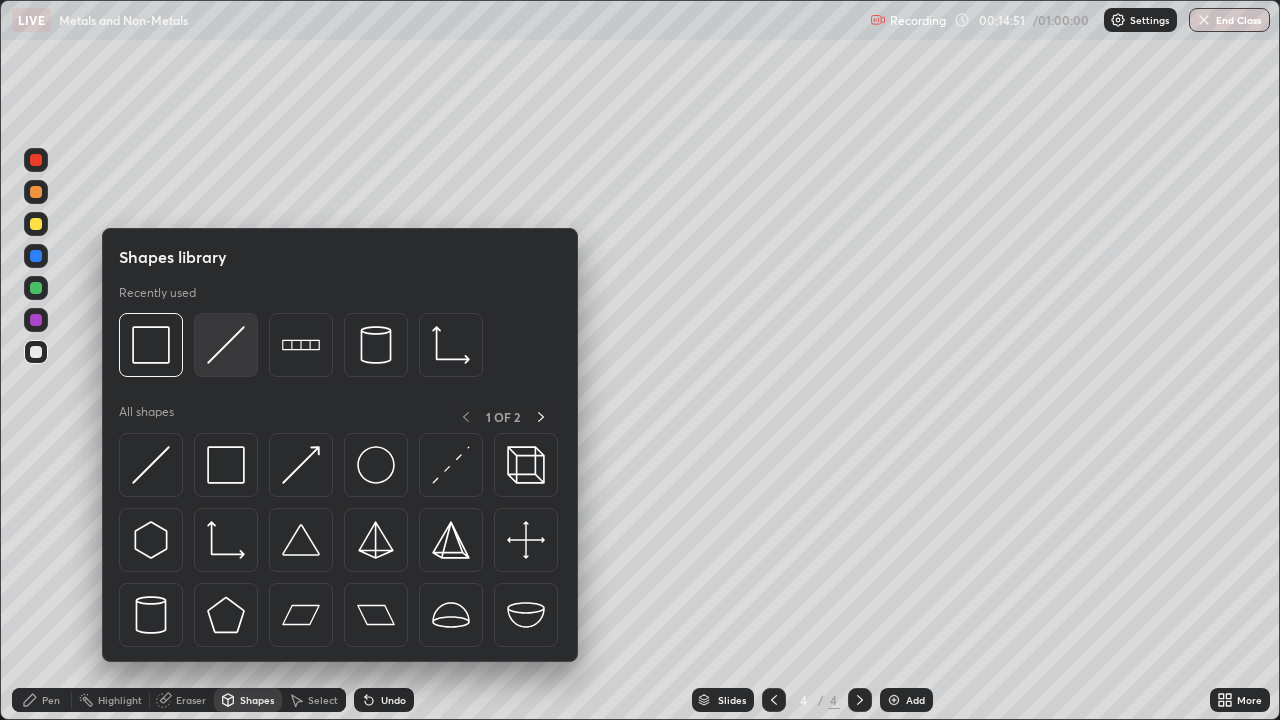 click at bounding box center [226, 345] 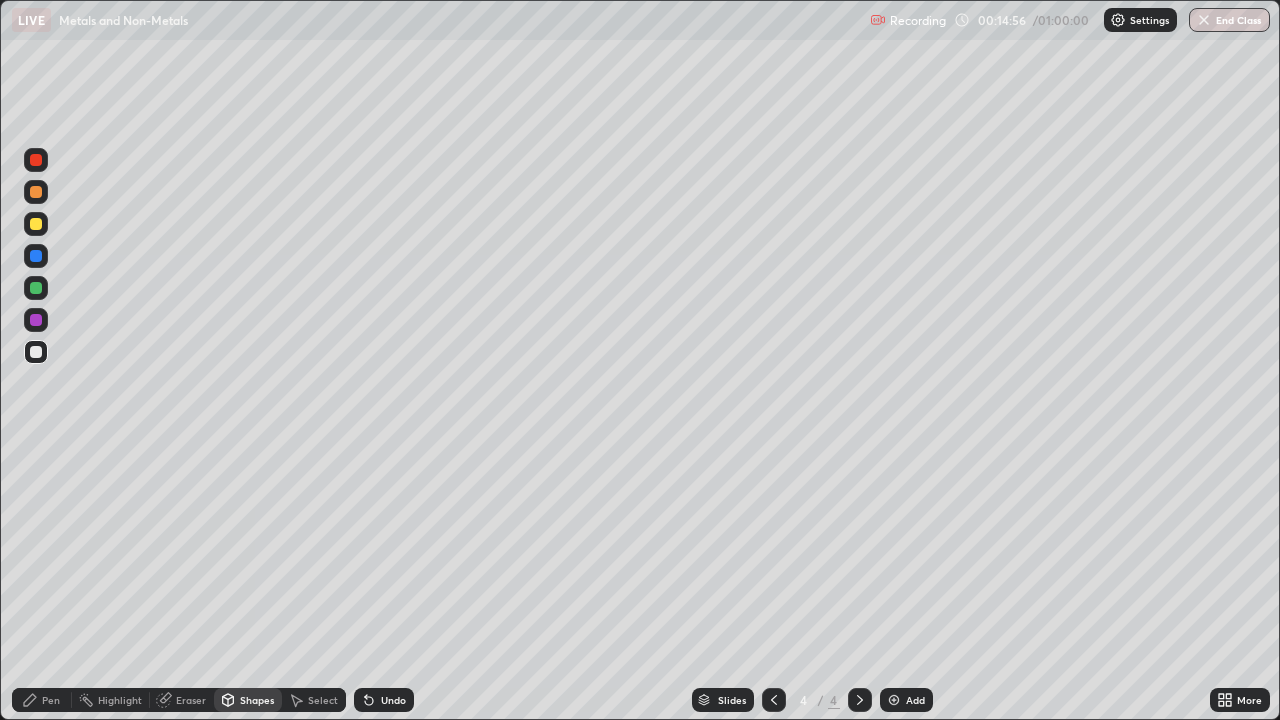 click on "Pen" at bounding box center [51, 700] 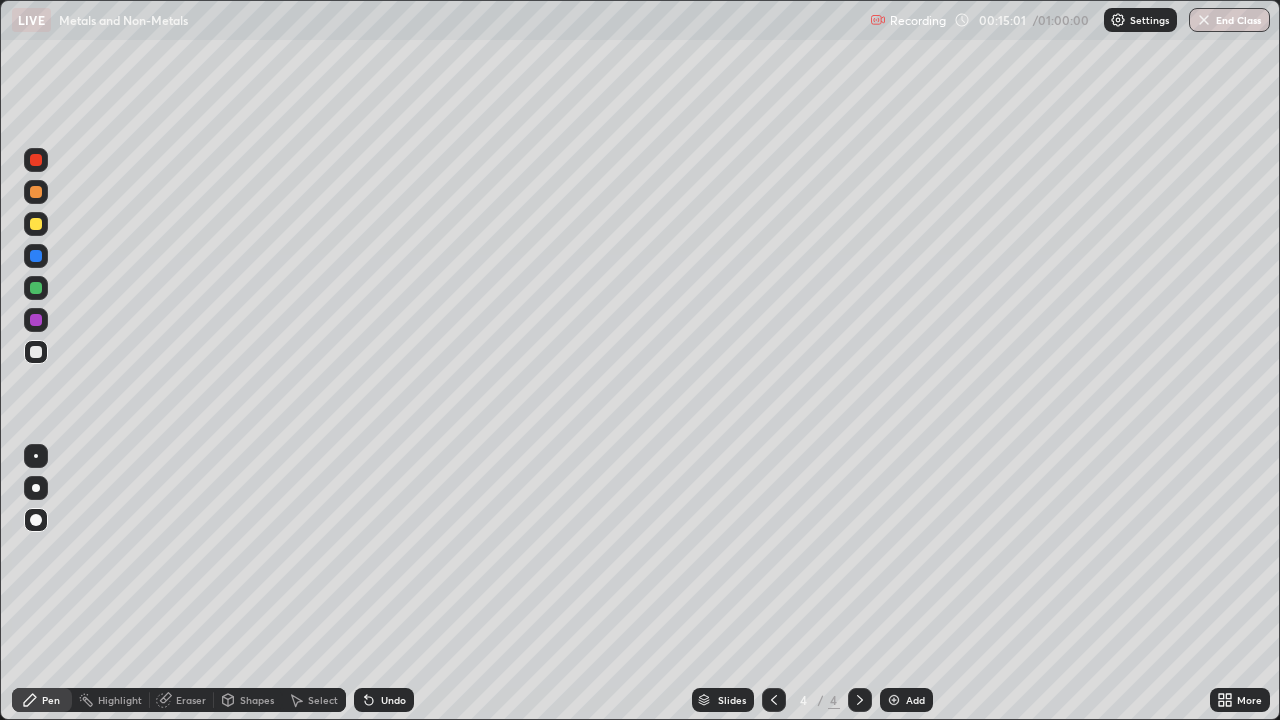 click on "Undo" at bounding box center (393, 700) 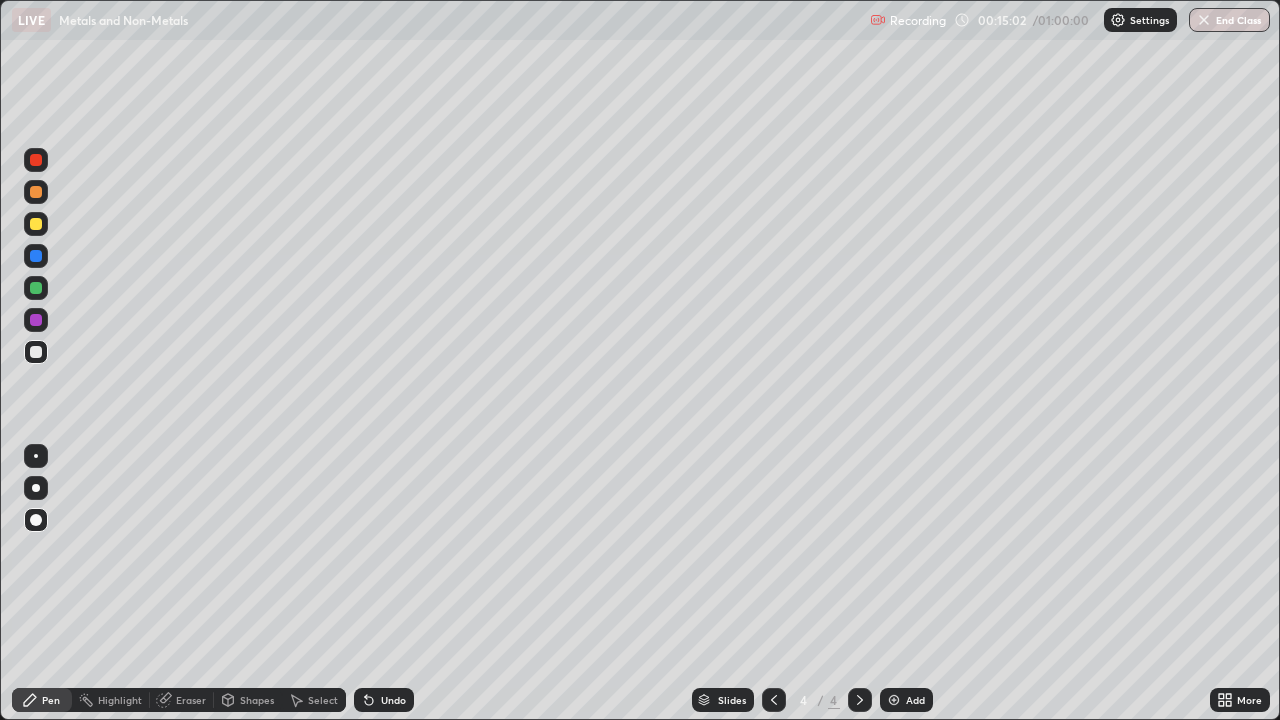 click at bounding box center [36, 456] 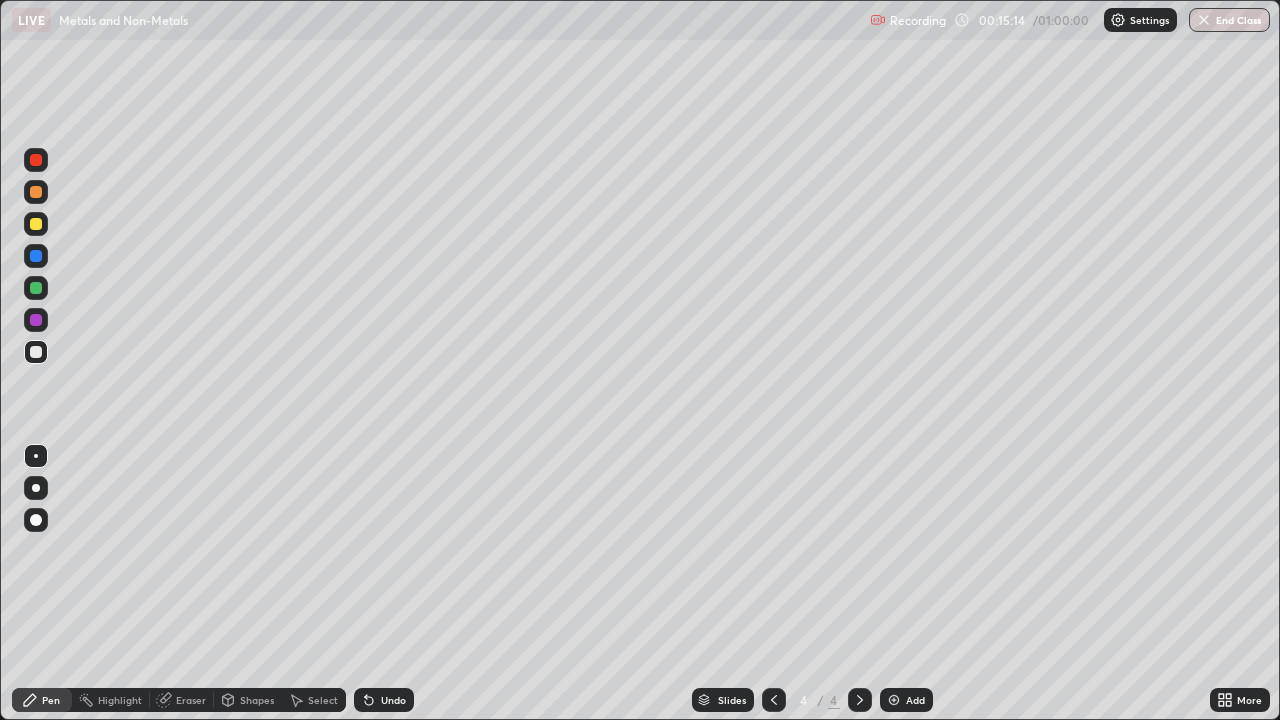 click on "Erase all" at bounding box center [36, 360] 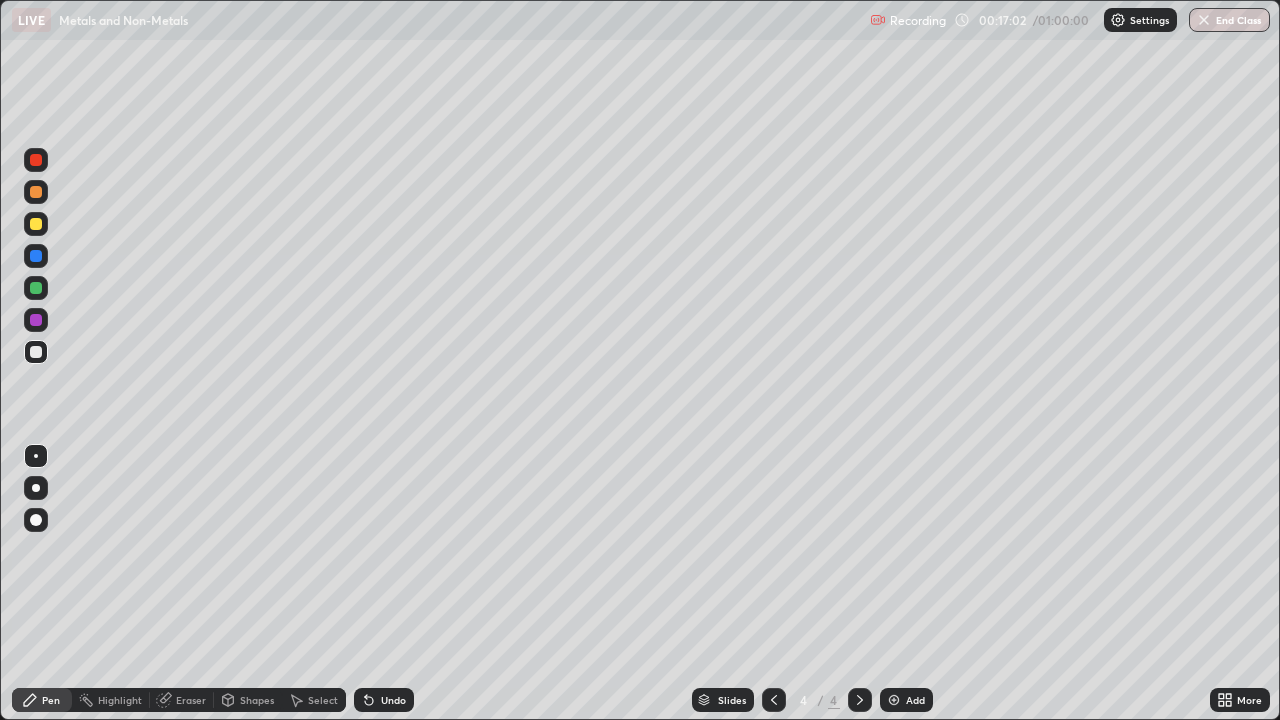 click on "Undo" at bounding box center (384, 700) 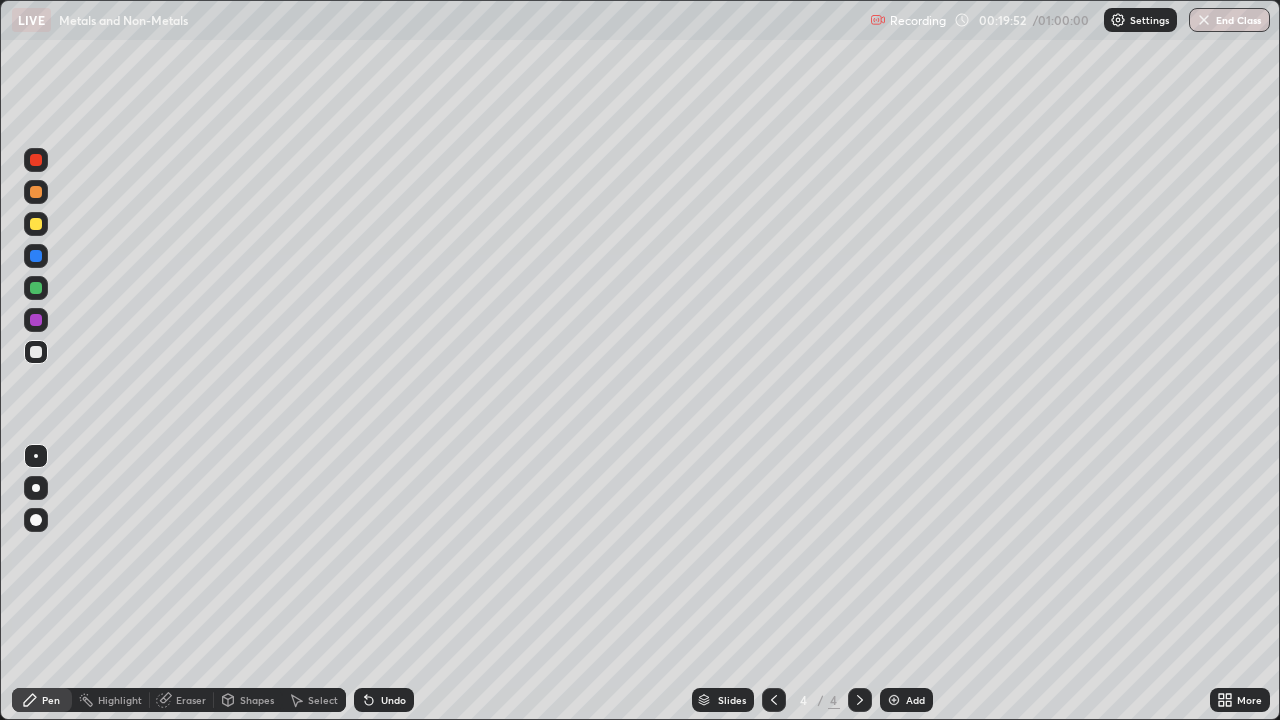 click on "Undo" at bounding box center [393, 700] 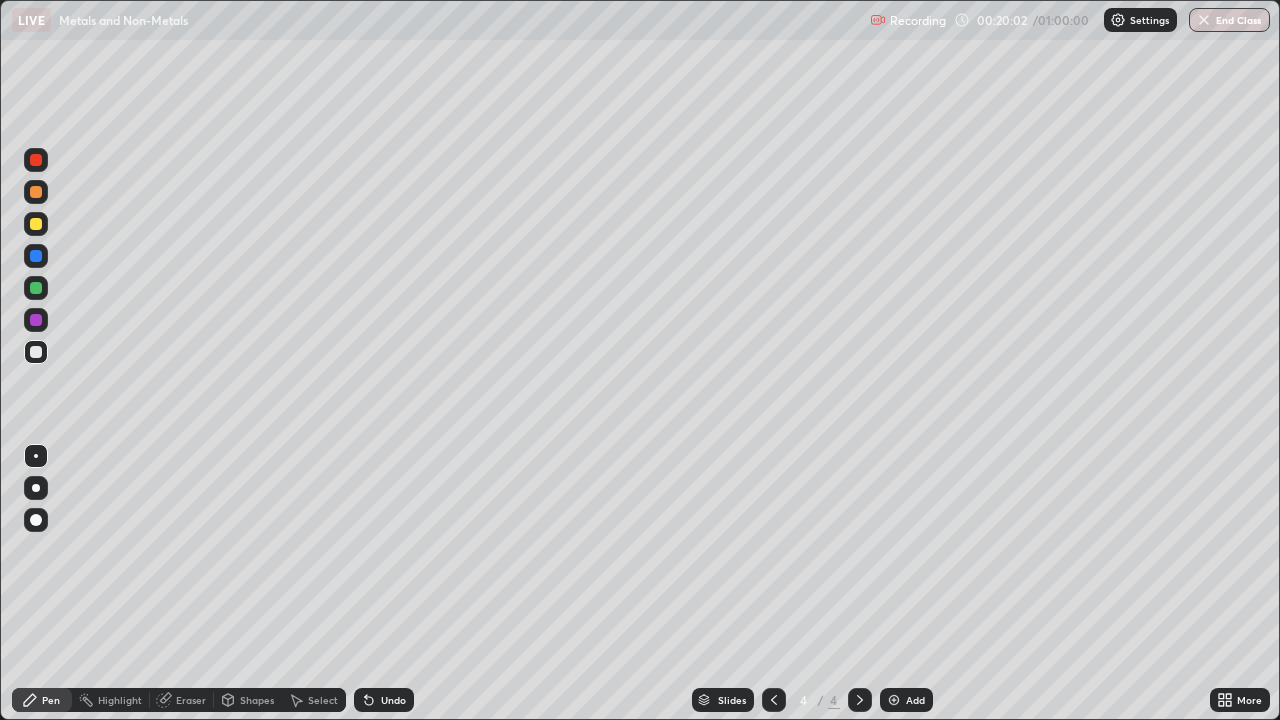 click on "Undo" at bounding box center (393, 700) 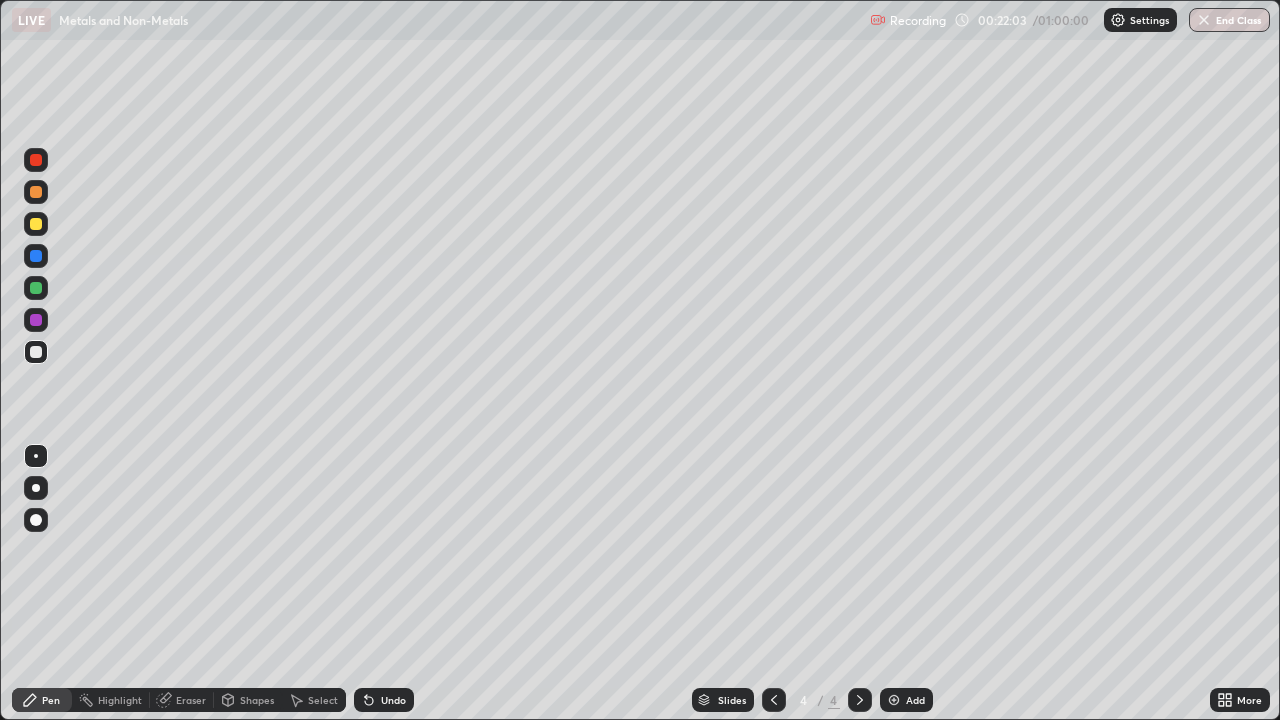 click on "Undo" at bounding box center (393, 700) 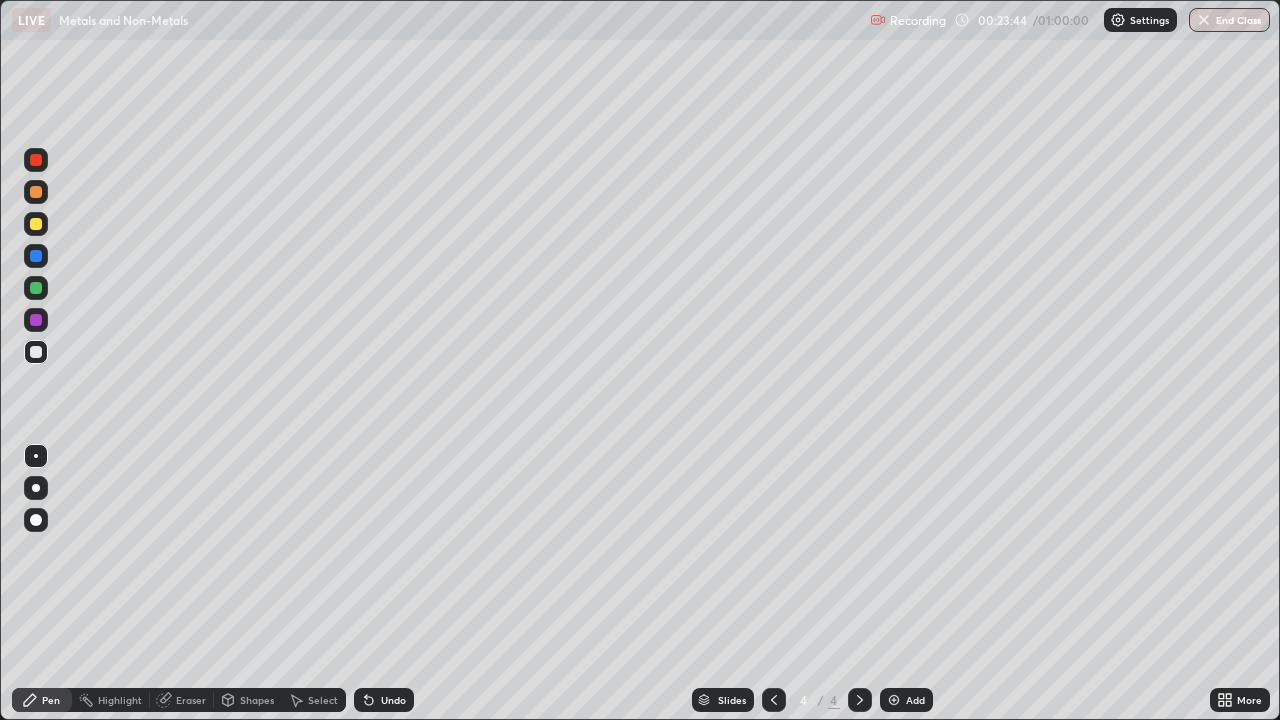 click on "Undo" at bounding box center [384, 700] 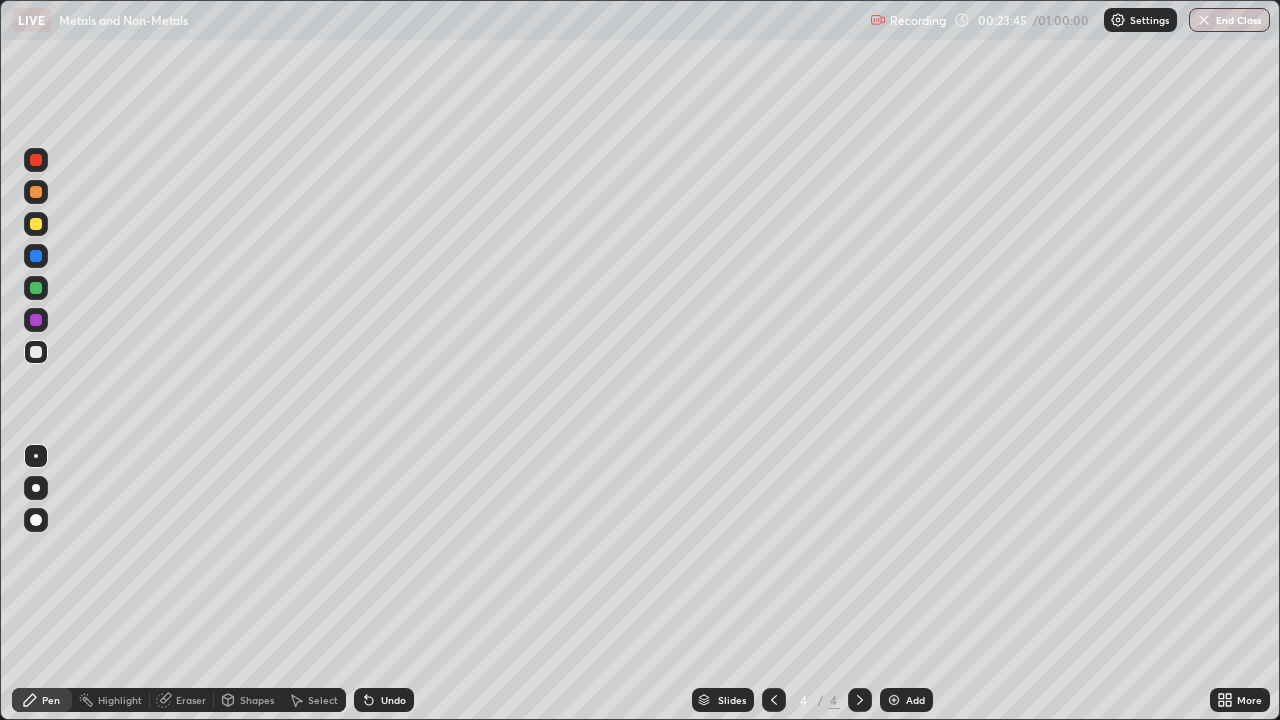 click on "Undo" at bounding box center (384, 700) 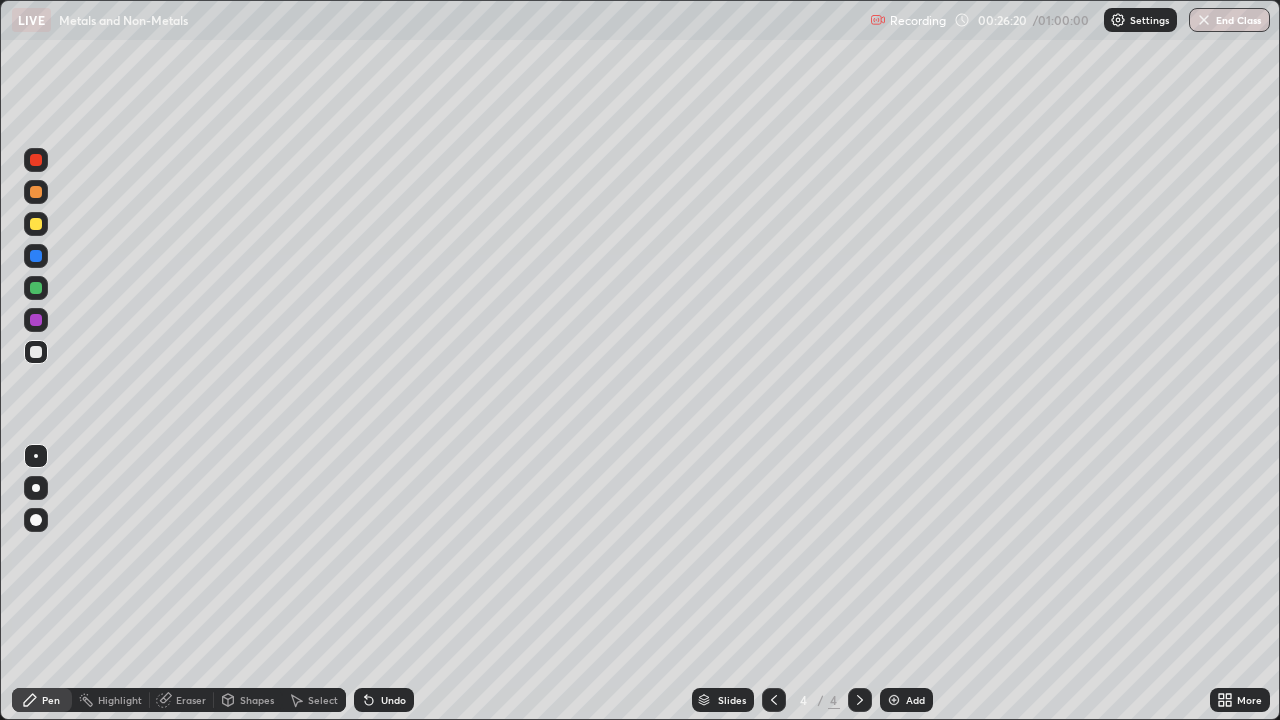 click on "Undo" at bounding box center [384, 700] 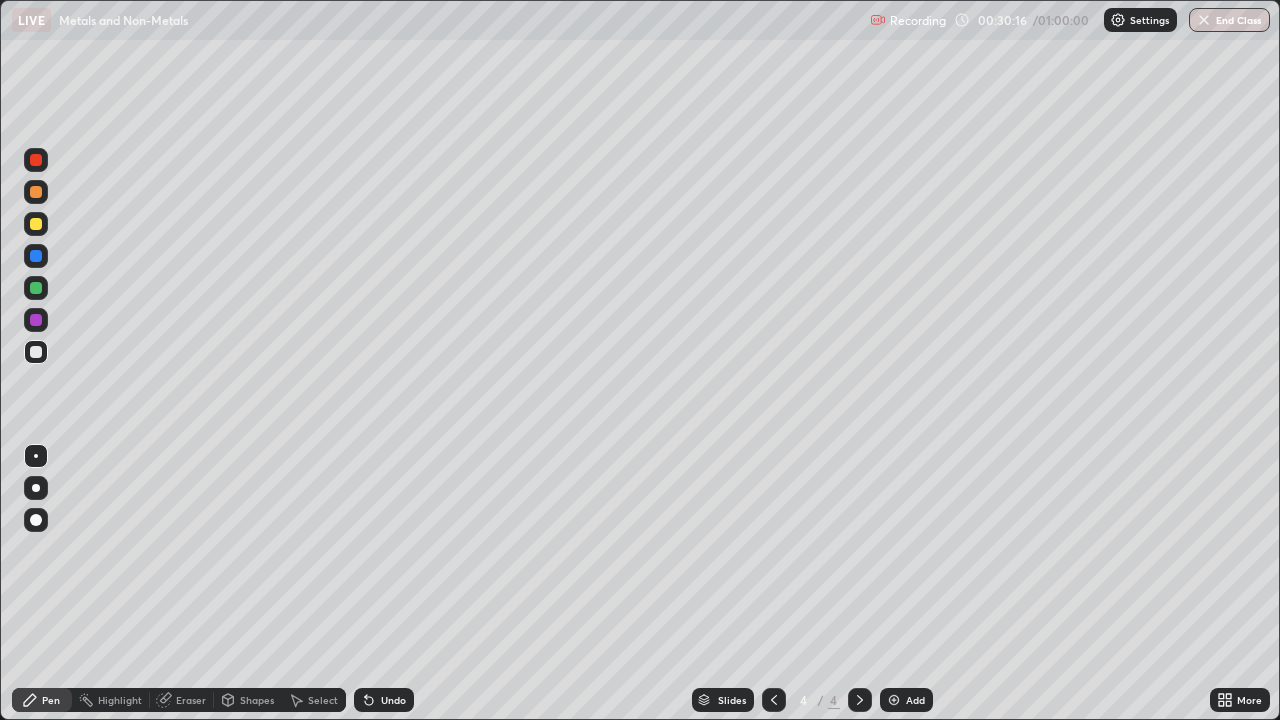 click on "Add" at bounding box center (906, 700) 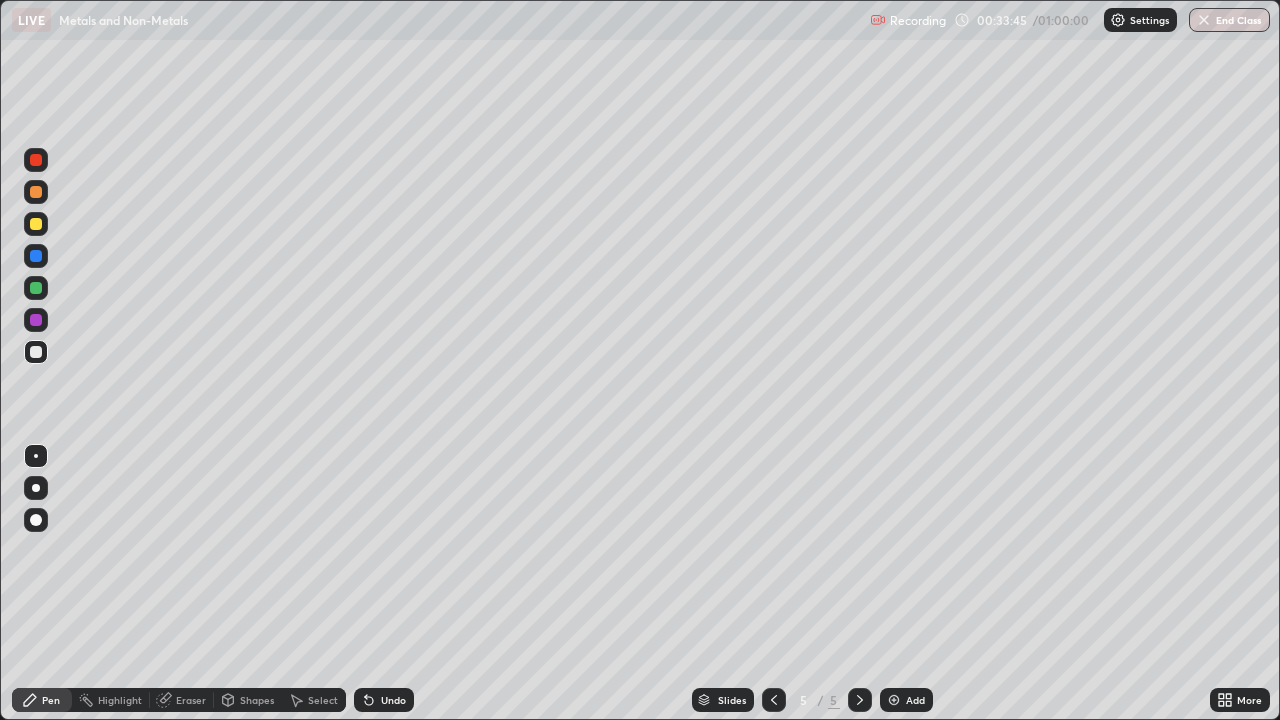 click on "Undo" at bounding box center (384, 700) 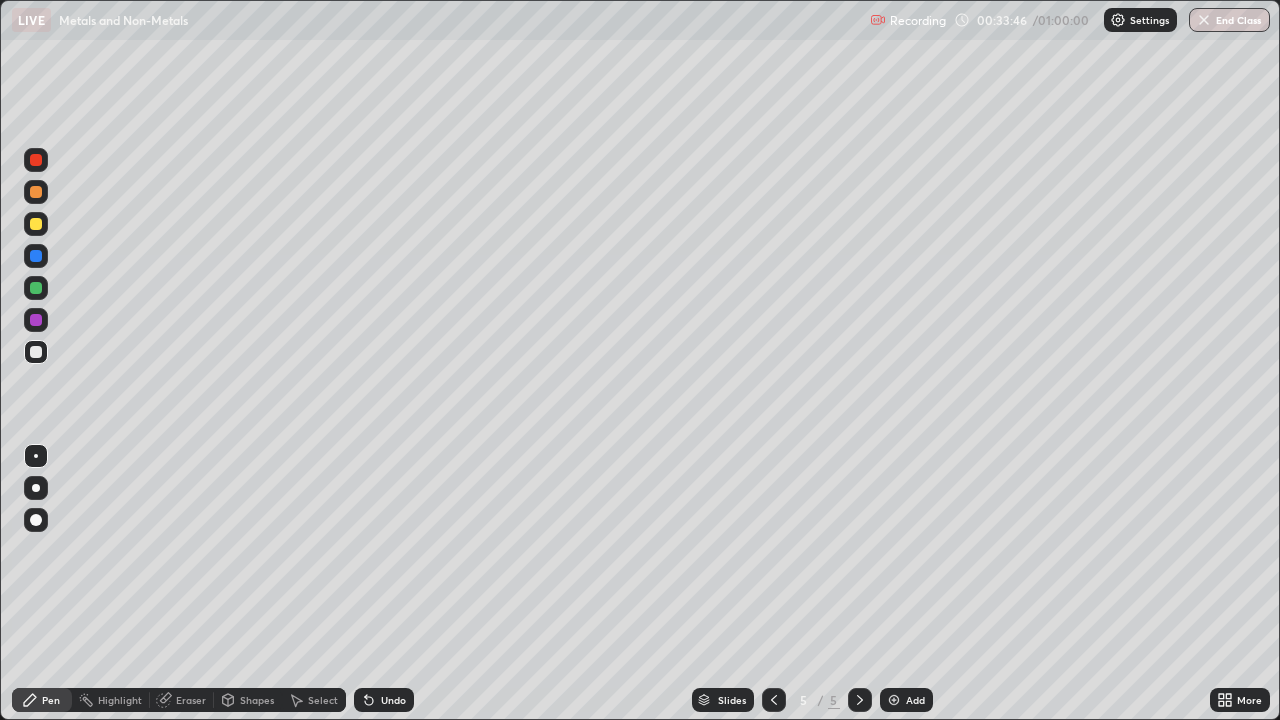 click on "Undo" at bounding box center (384, 700) 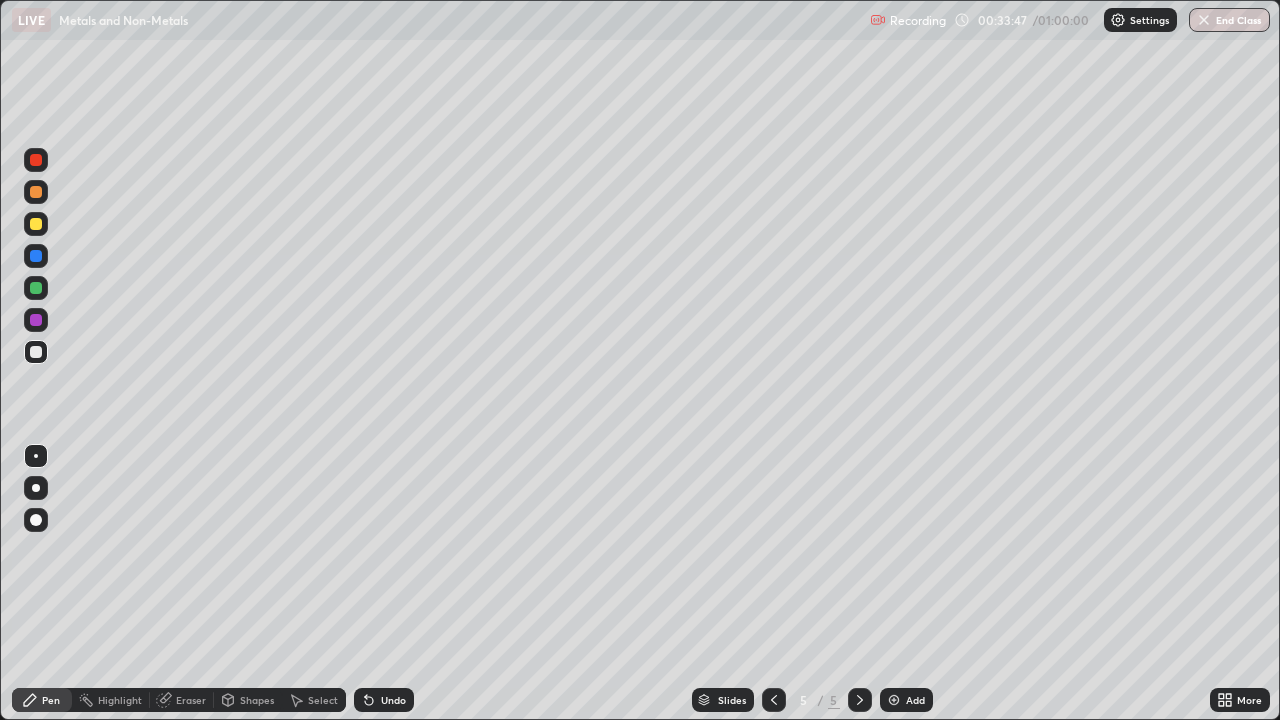 click on "Undo" at bounding box center (384, 700) 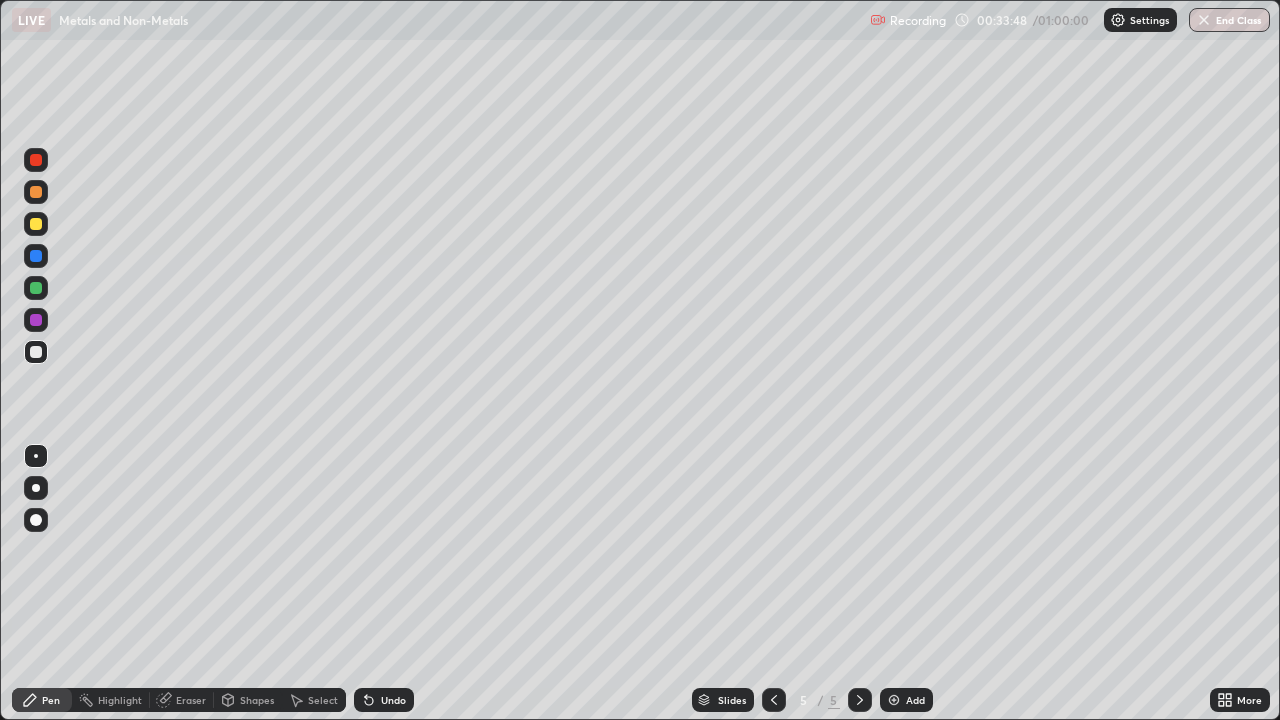 click on "Undo" at bounding box center [384, 700] 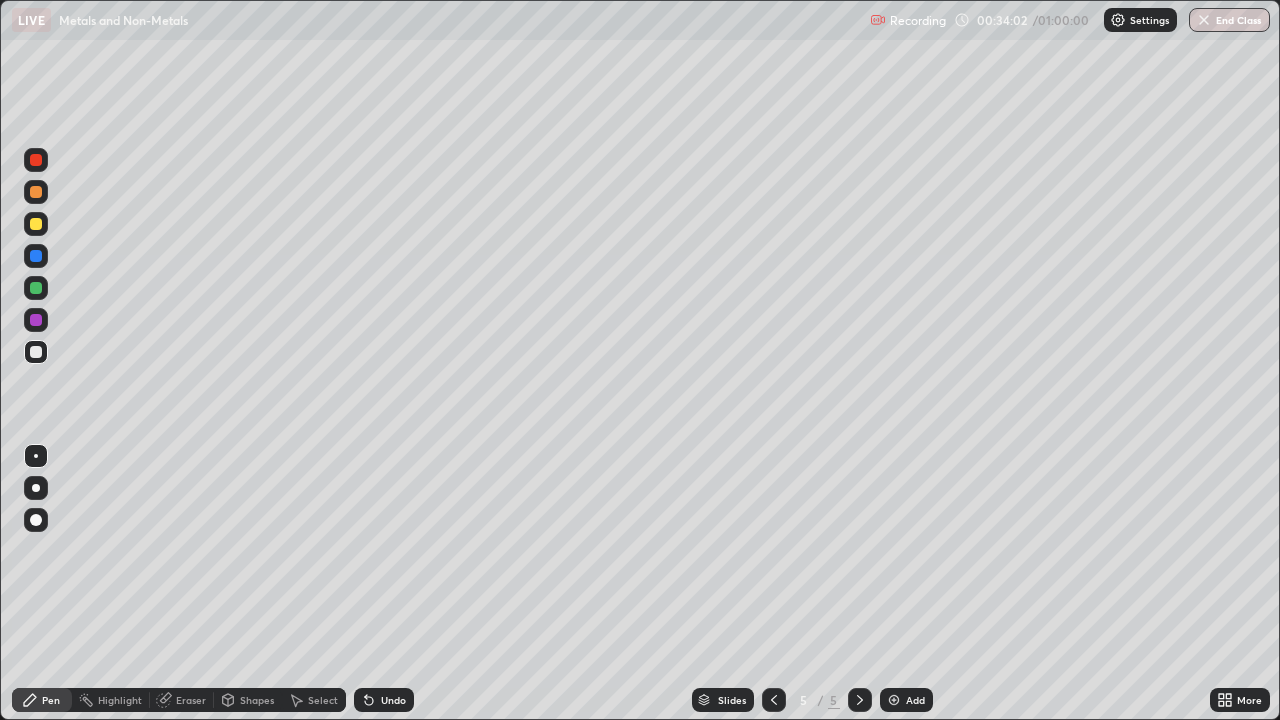 click on "Undo" at bounding box center [384, 700] 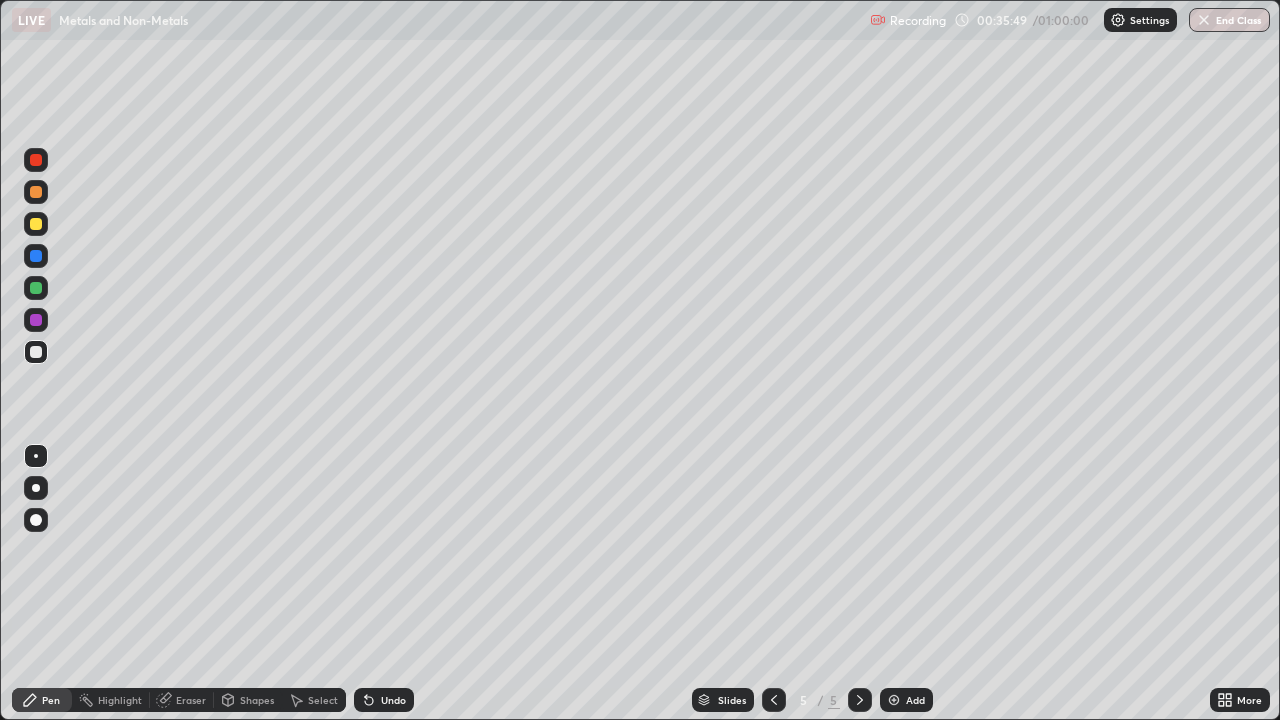click on "Undo" at bounding box center (384, 700) 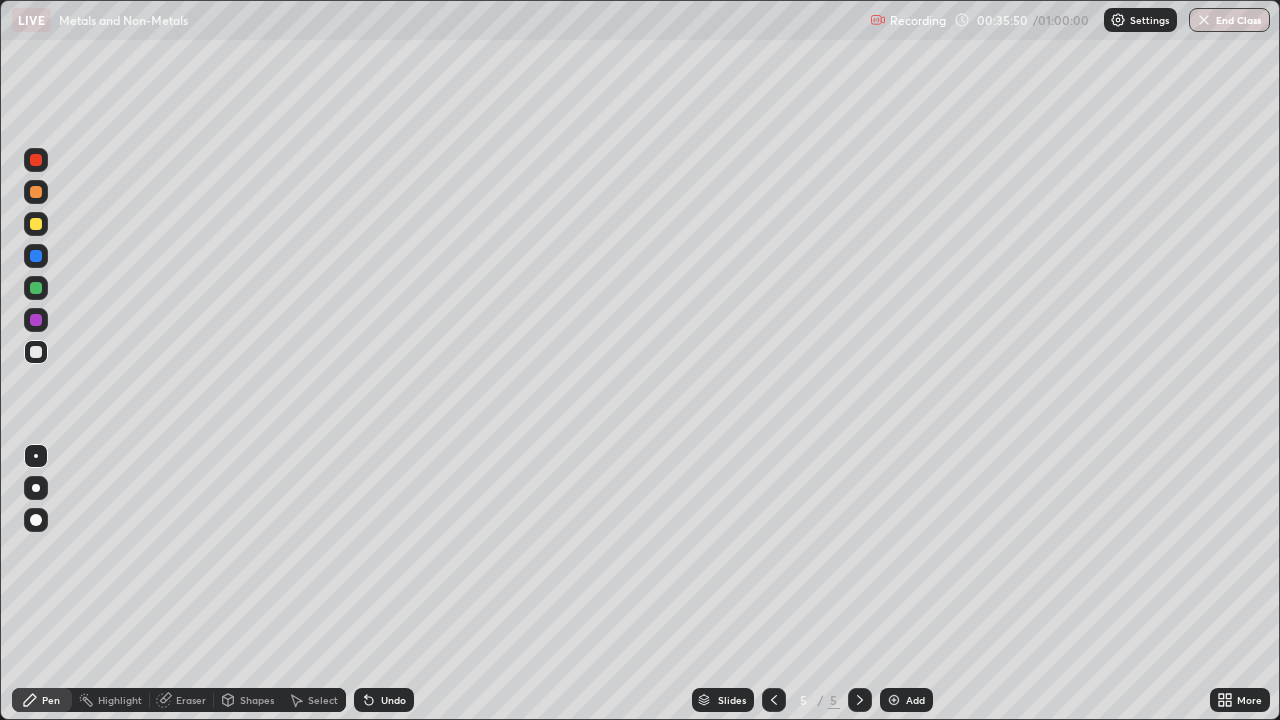 click on "Undo" at bounding box center (384, 700) 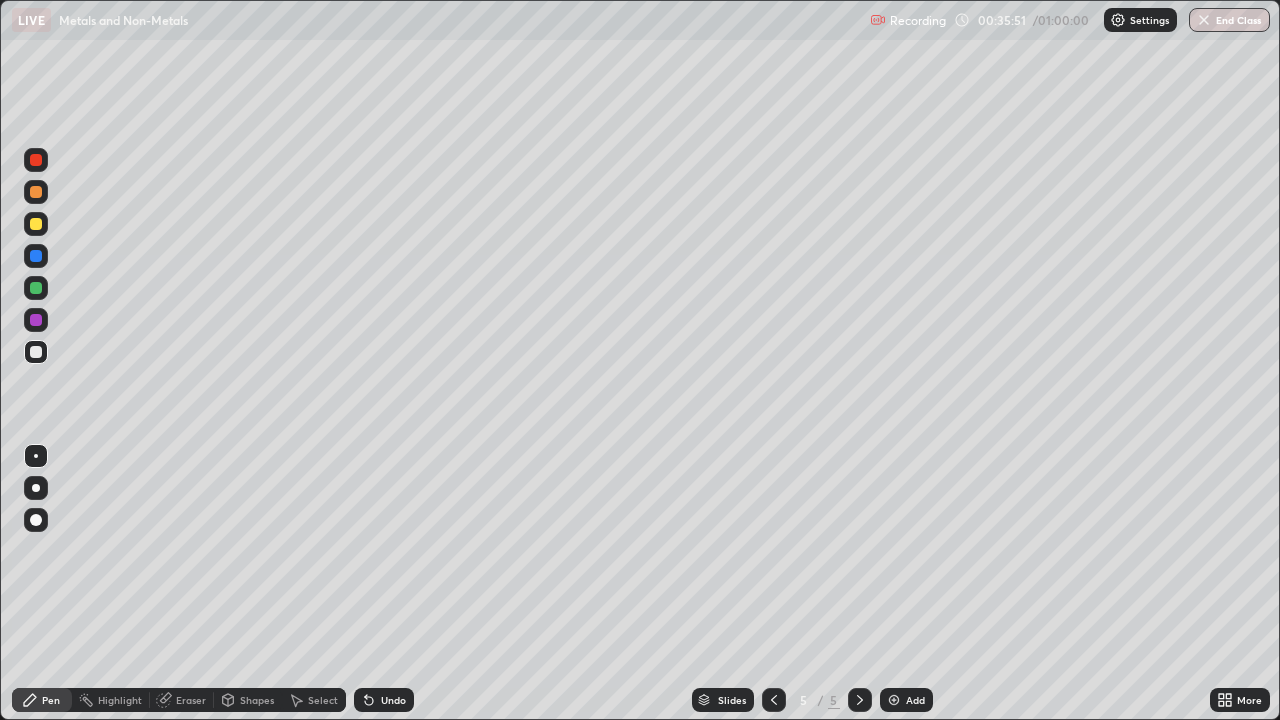 click 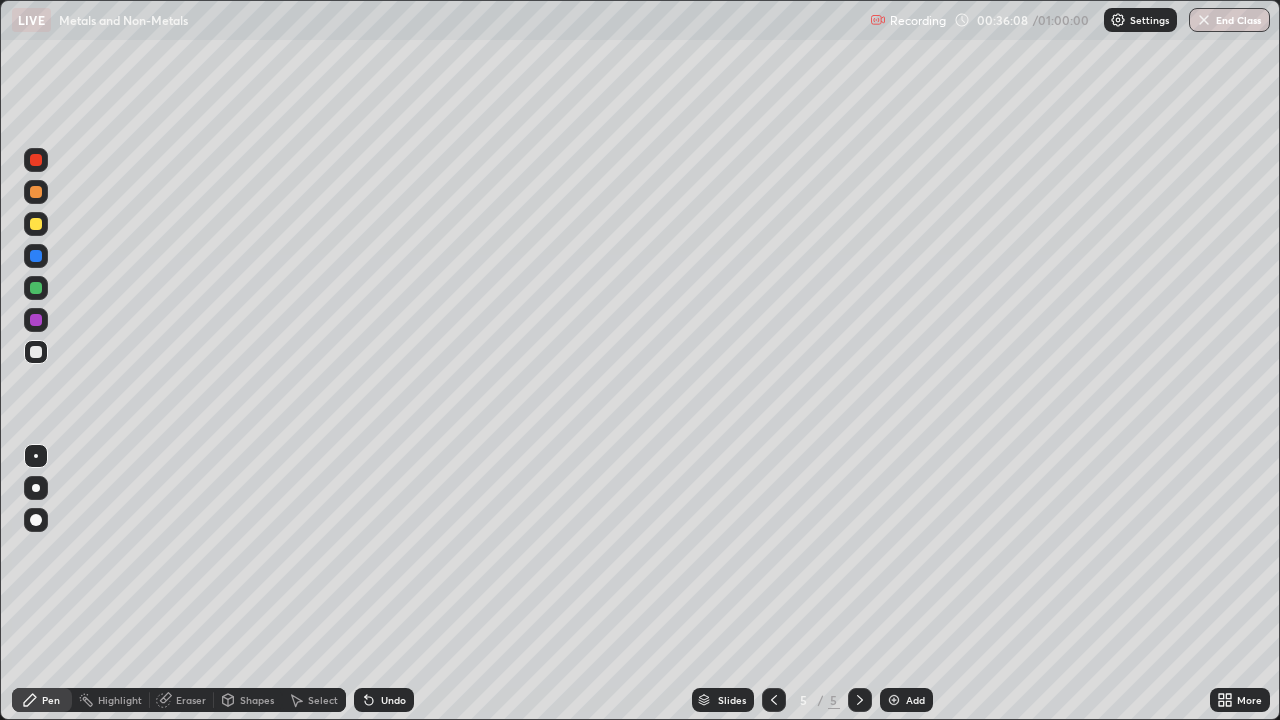 click 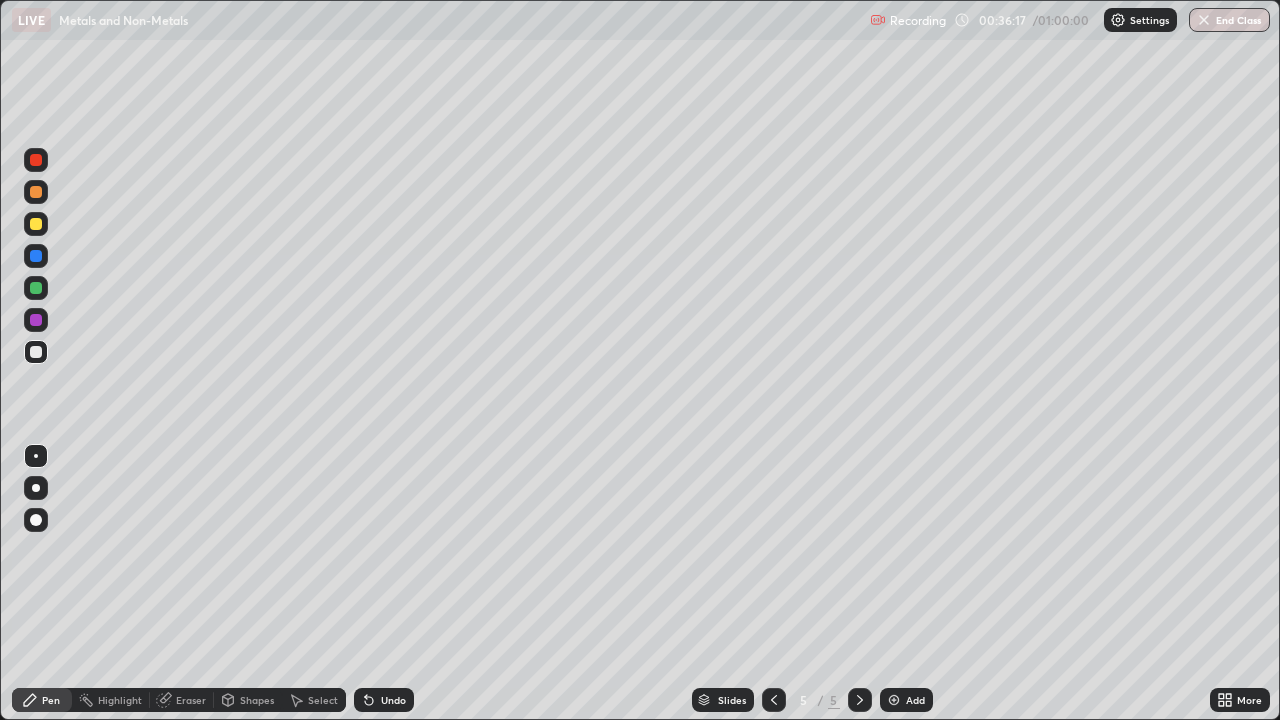 click on "Undo" at bounding box center [384, 700] 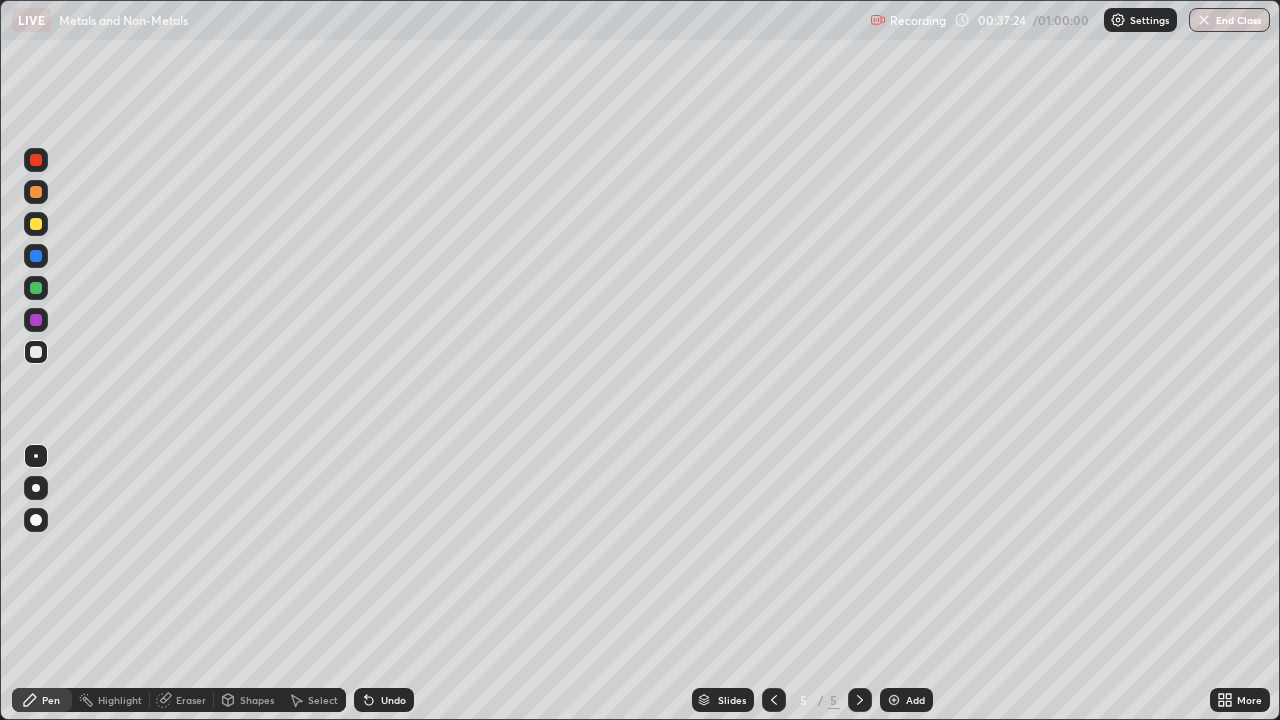click on "Eraser" at bounding box center (182, 700) 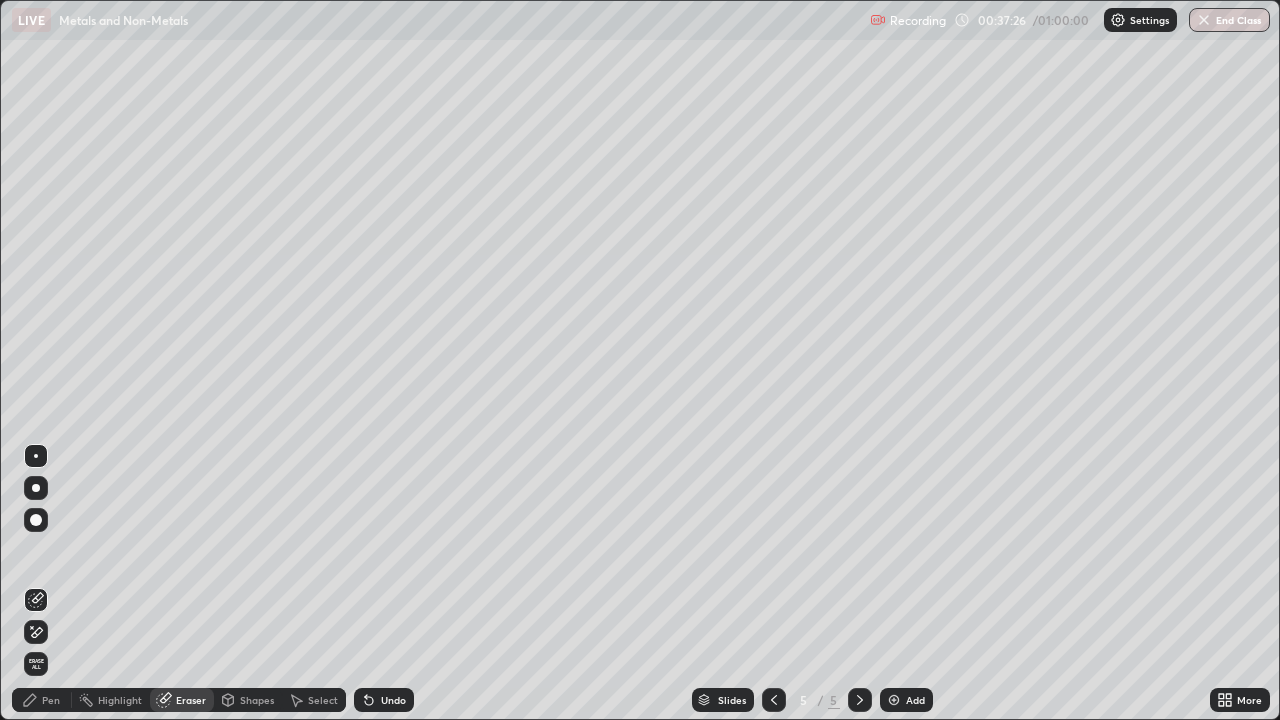 click on "Undo" at bounding box center [384, 700] 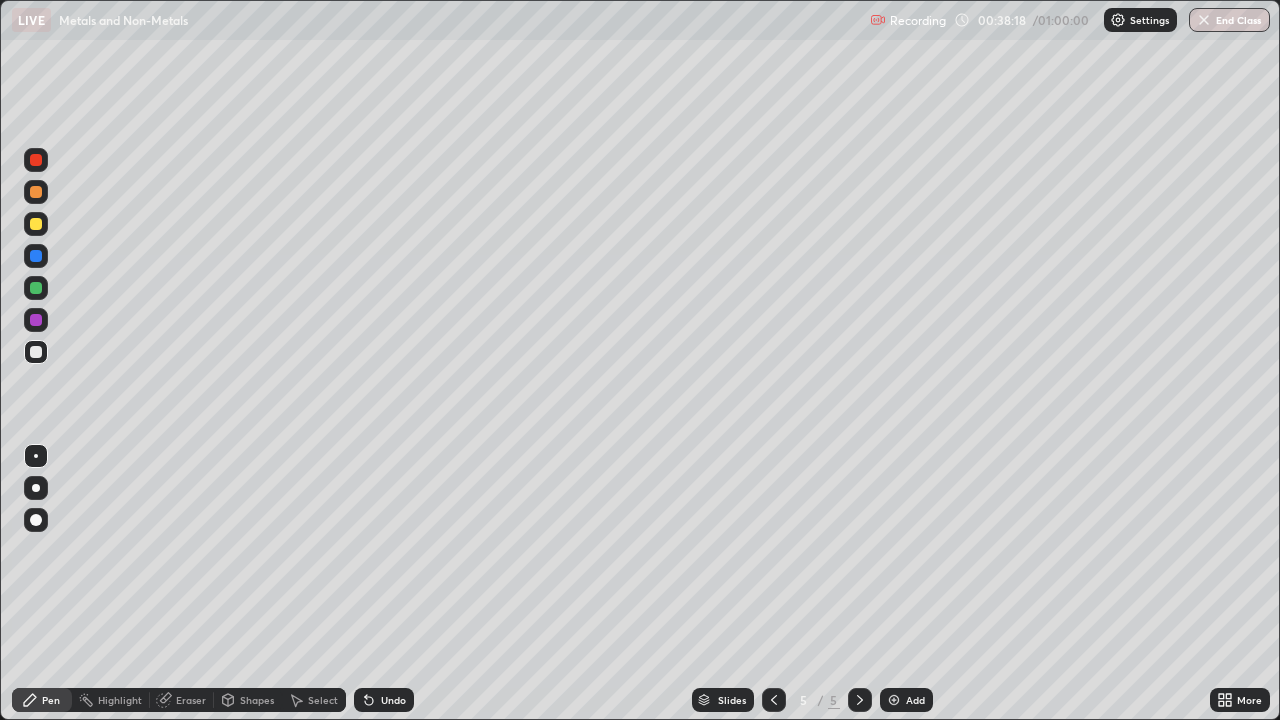 click 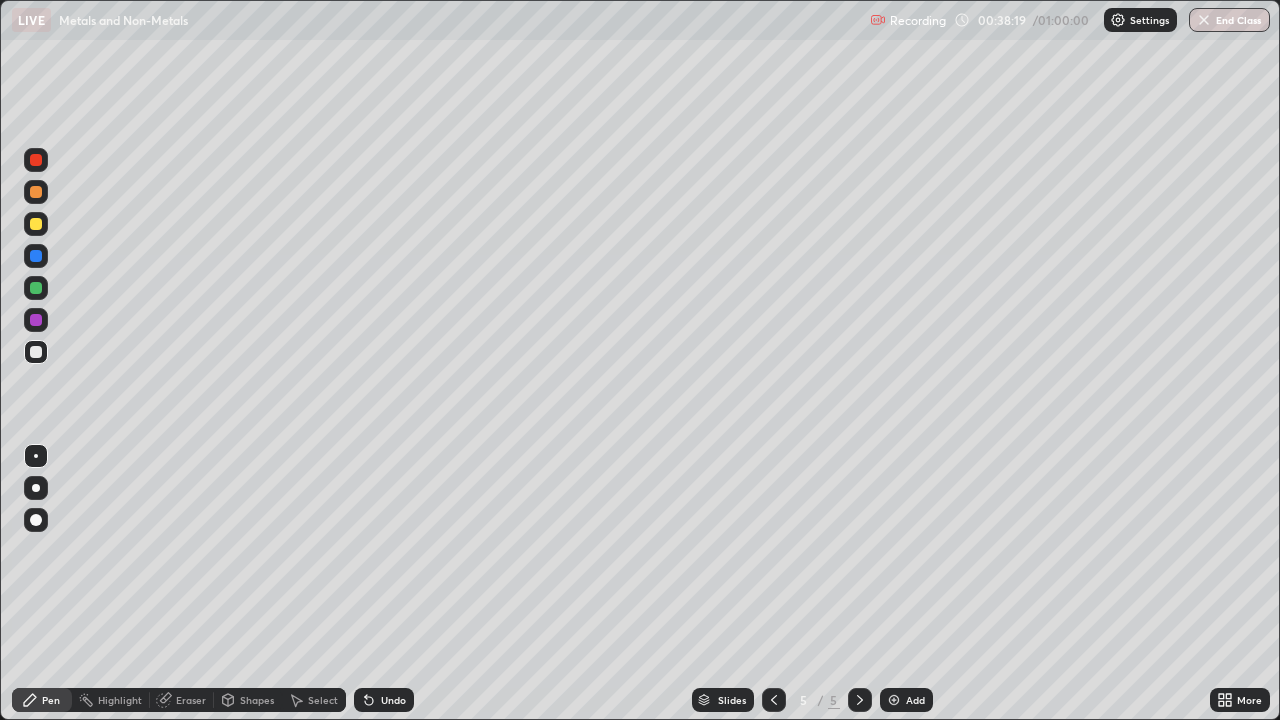 click on "Undo" at bounding box center (393, 700) 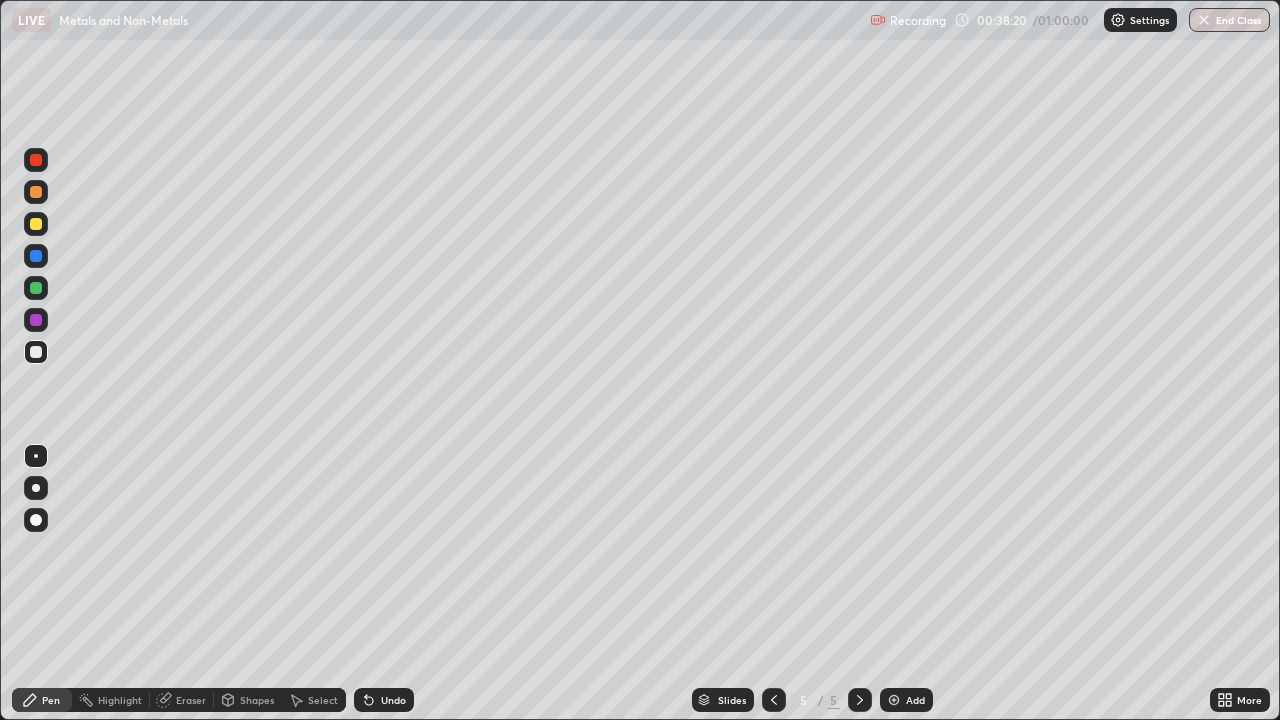 click on "Undo" at bounding box center [384, 700] 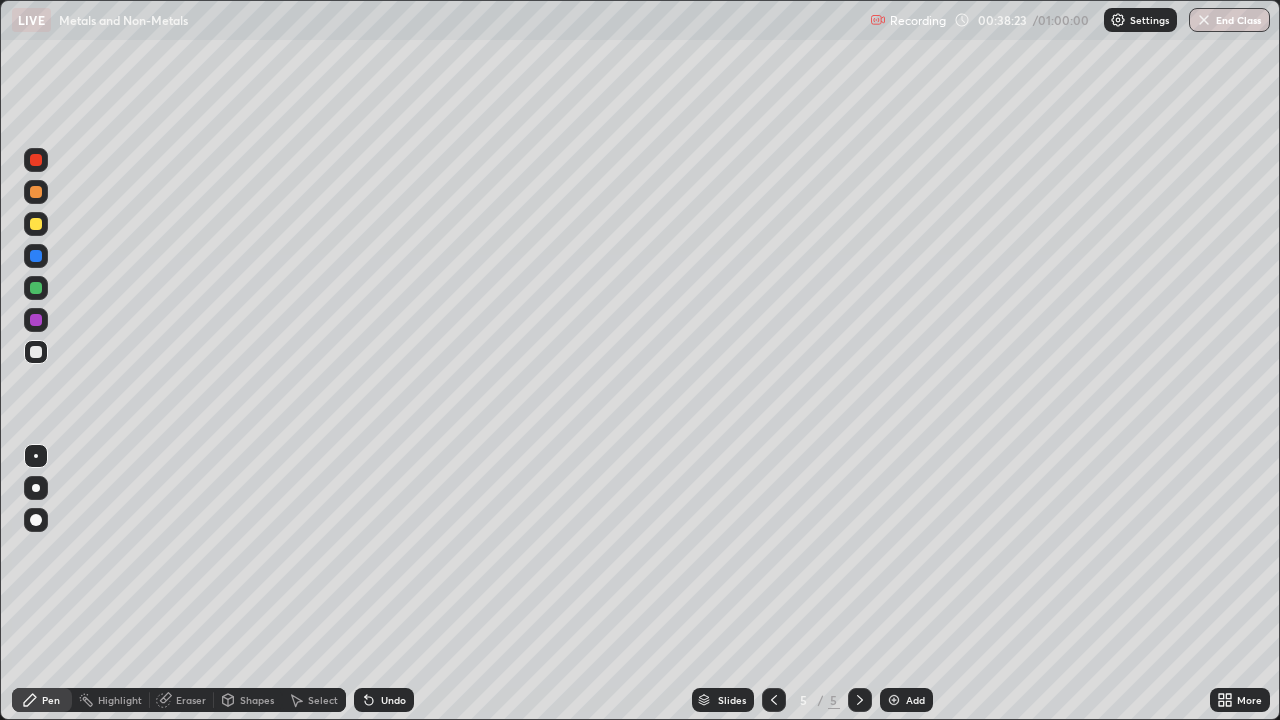 click on "Undo" at bounding box center (384, 700) 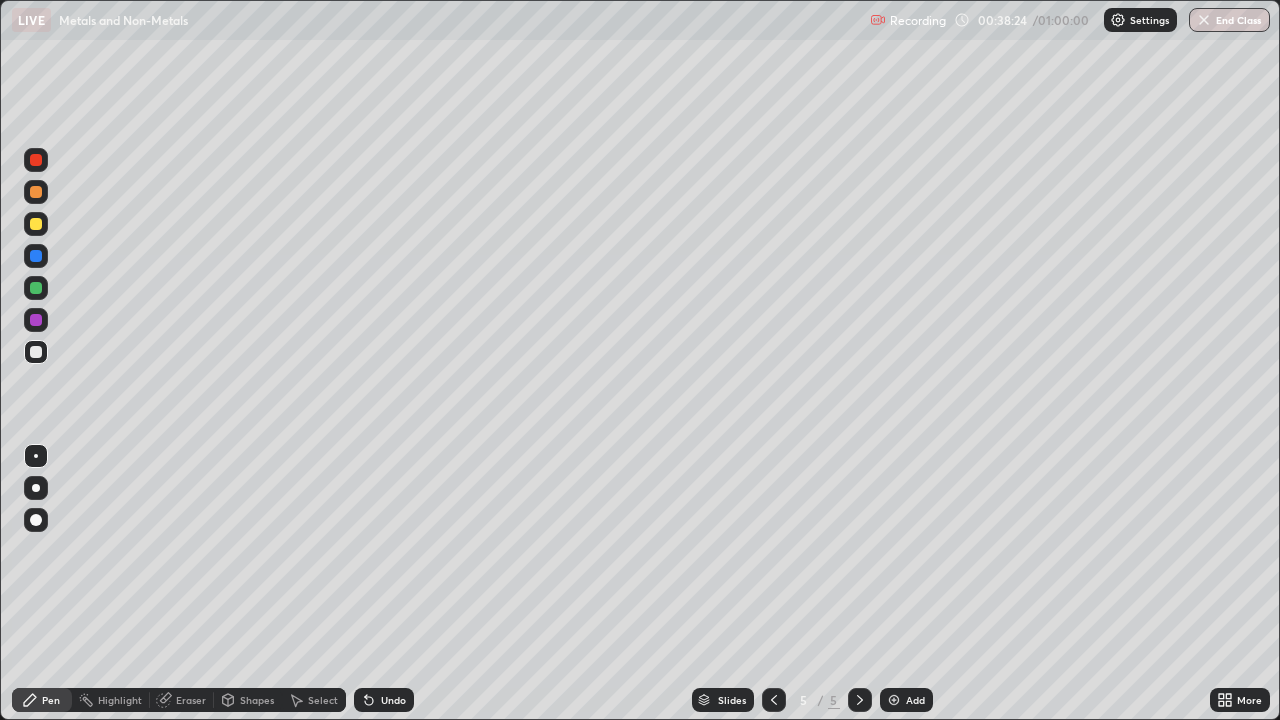 click on "Undo" at bounding box center [393, 700] 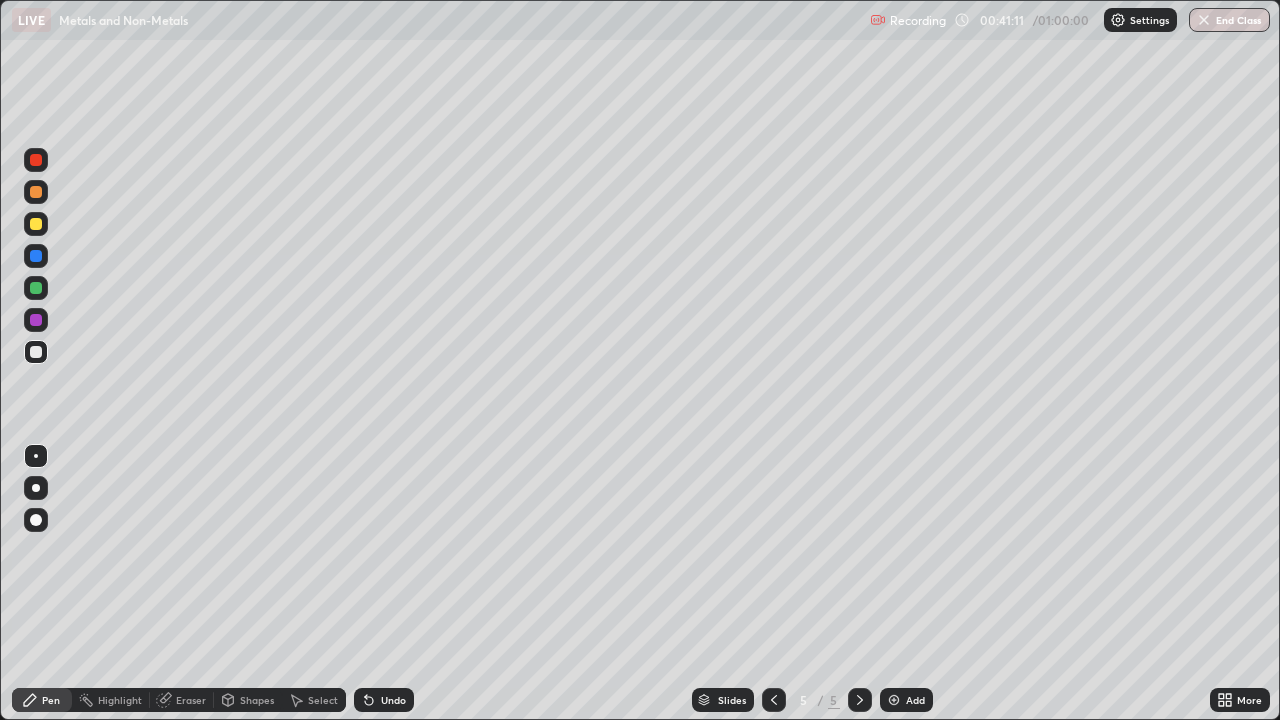 click on "Undo" at bounding box center [384, 700] 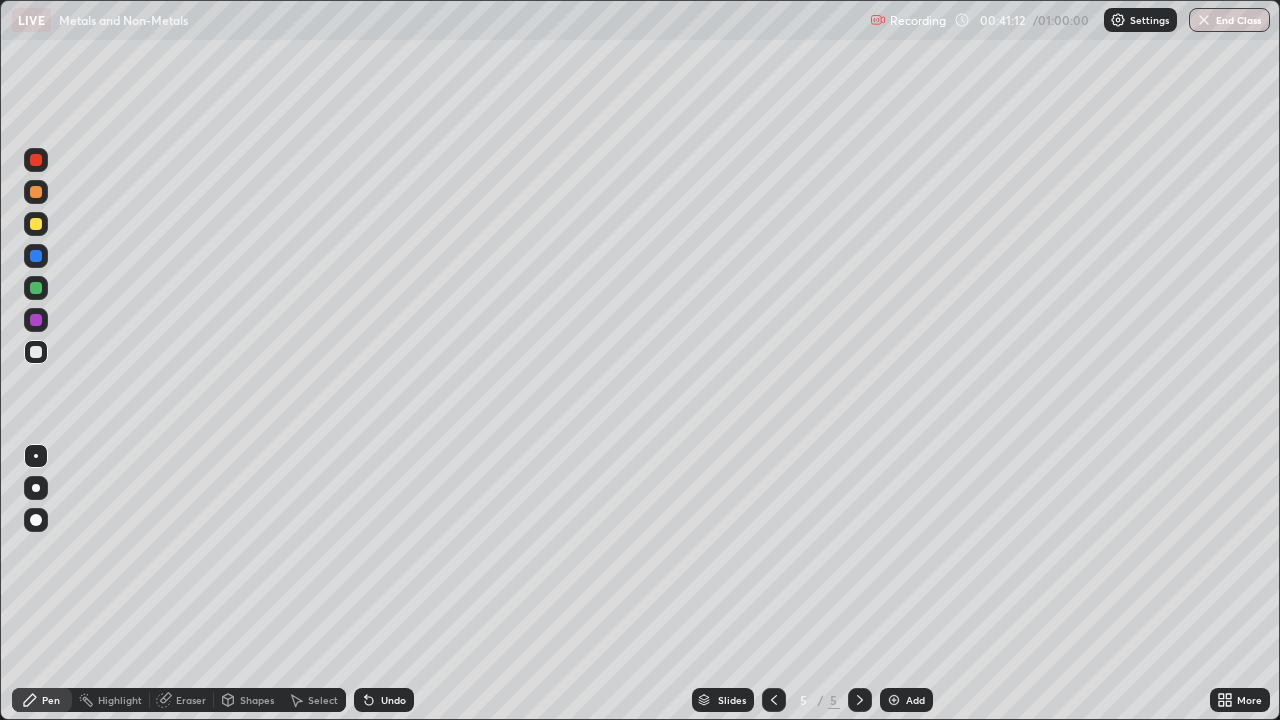 click on "Undo" at bounding box center [384, 700] 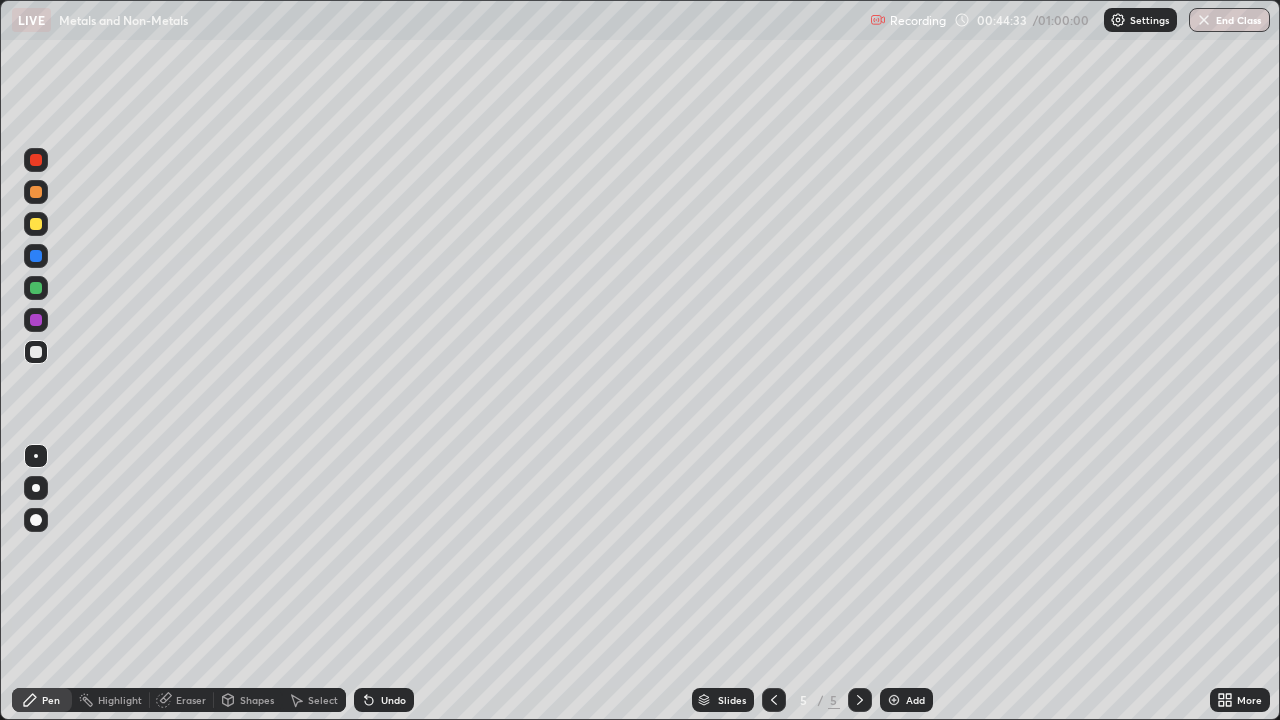 click at bounding box center [36, 224] 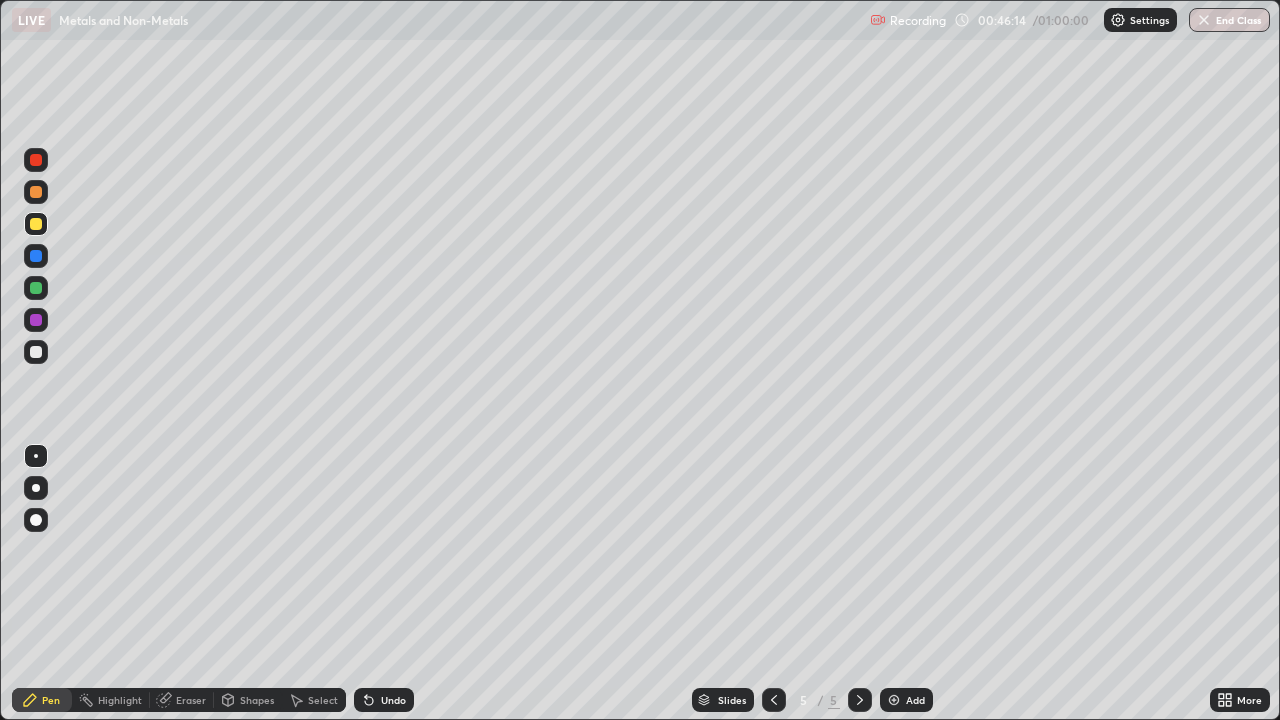click on "Undo" at bounding box center [384, 700] 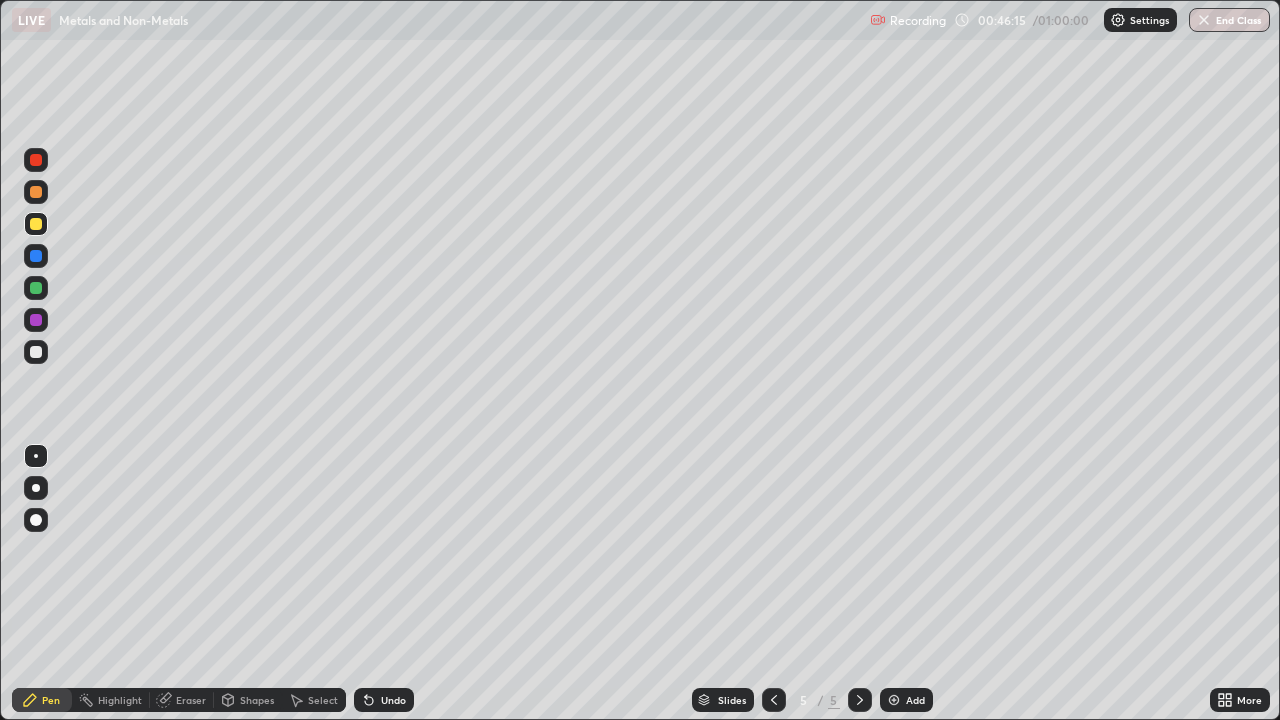 click on "Undo" at bounding box center (384, 700) 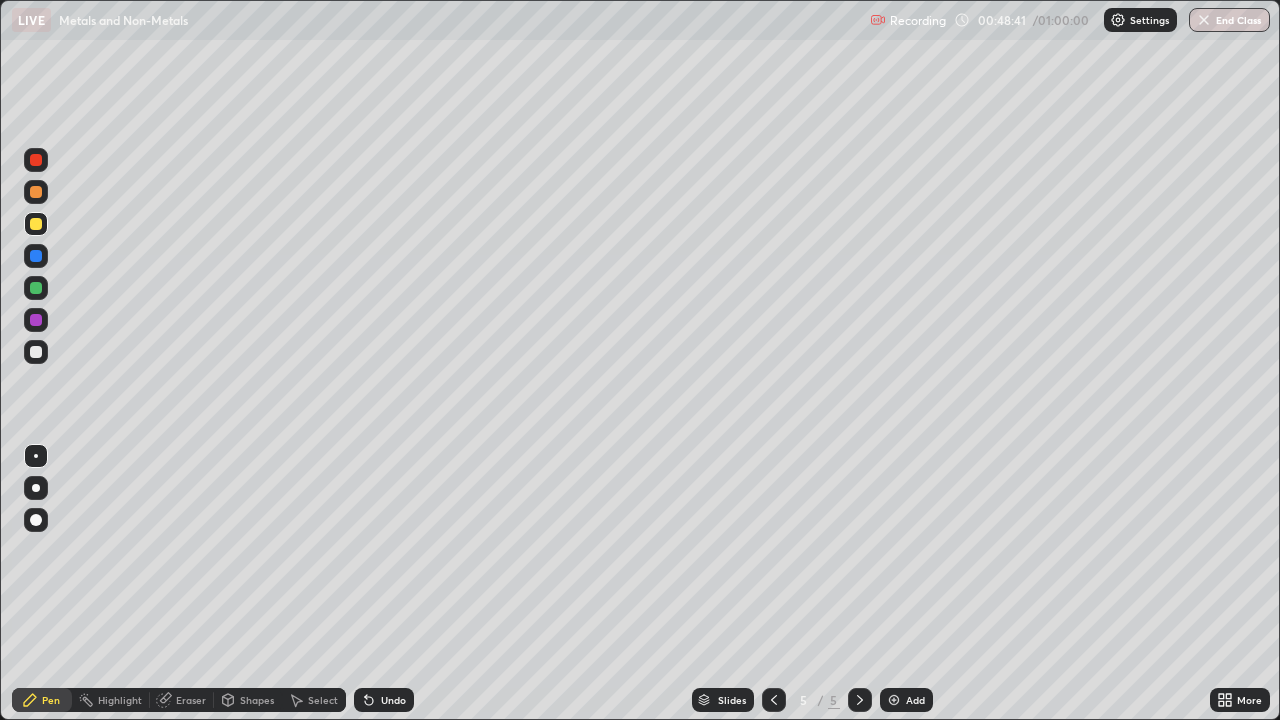 click on "Add" at bounding box center (906, 700) 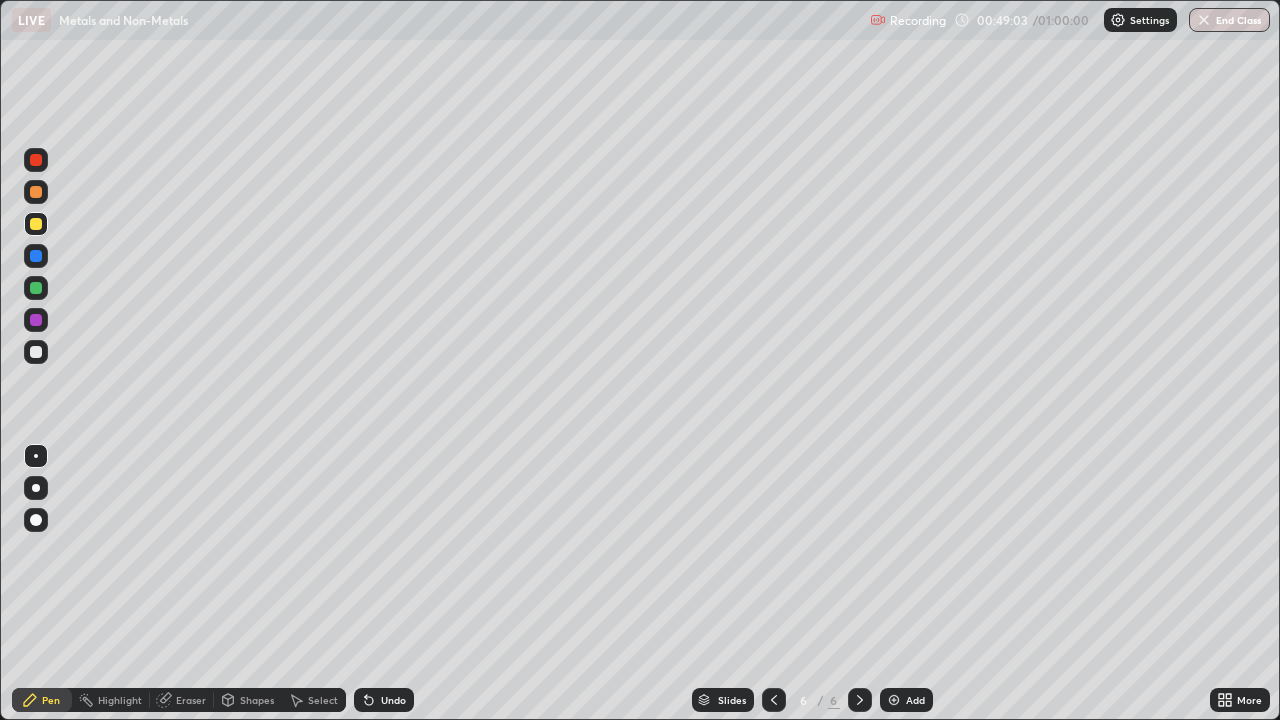 click on "Undo" at bounding box center (393, 700) 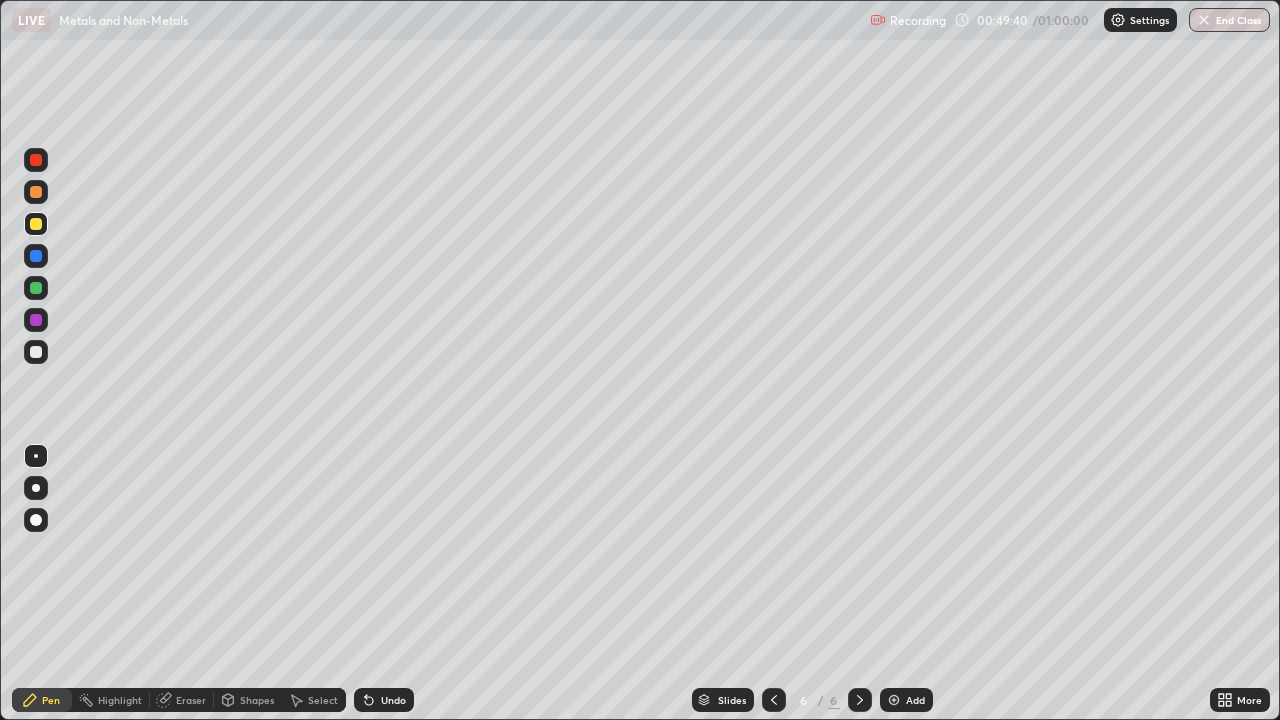 click at bounding box center (36, 352) 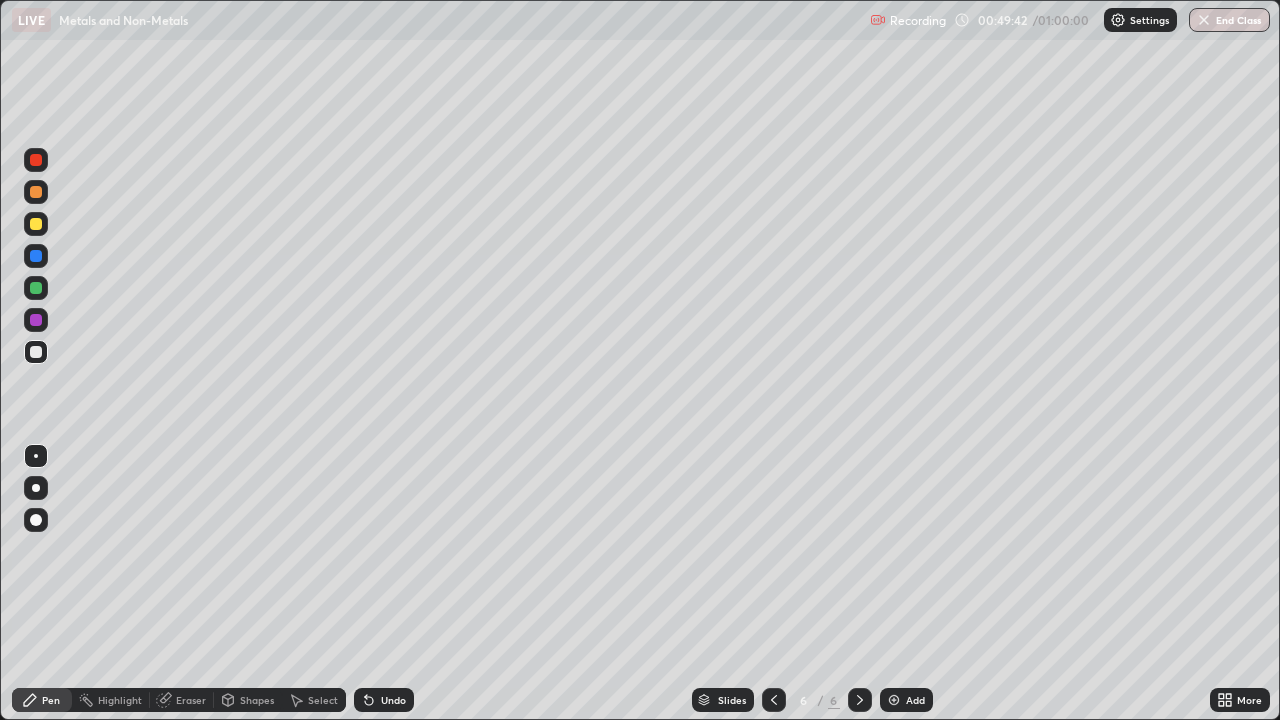 click on "Eraser" at bounding box center [191, 700] 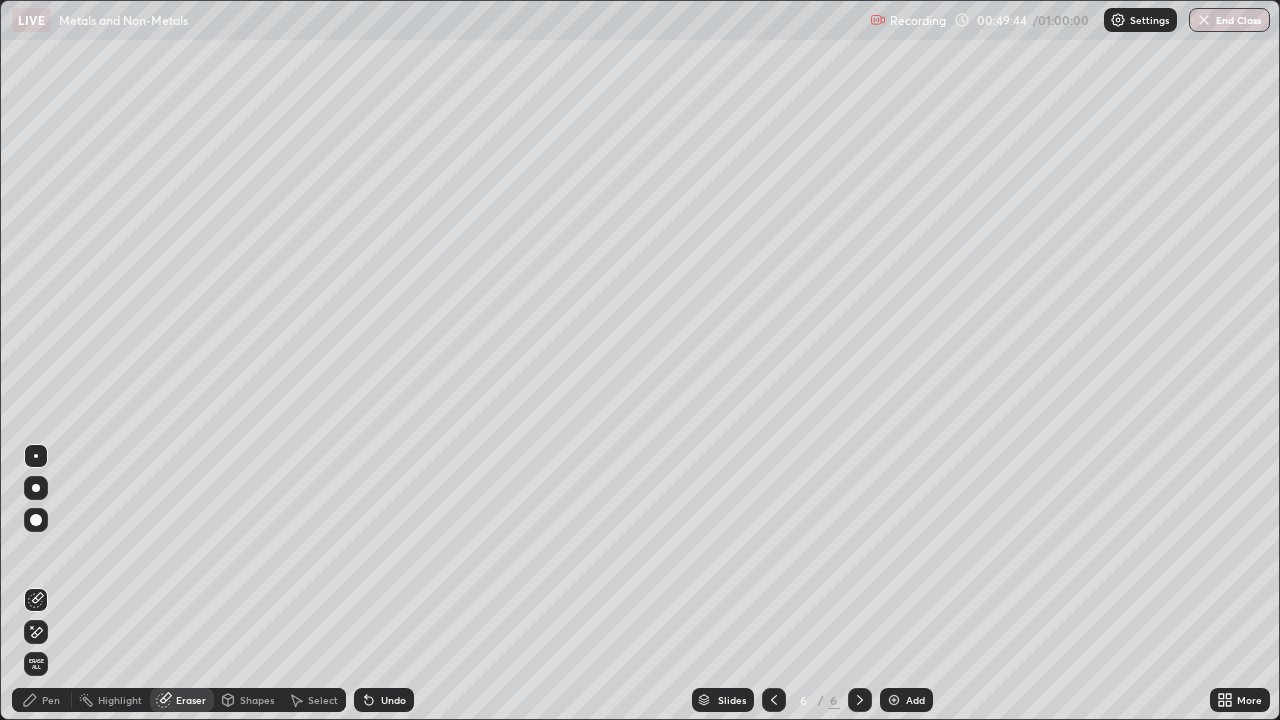 click 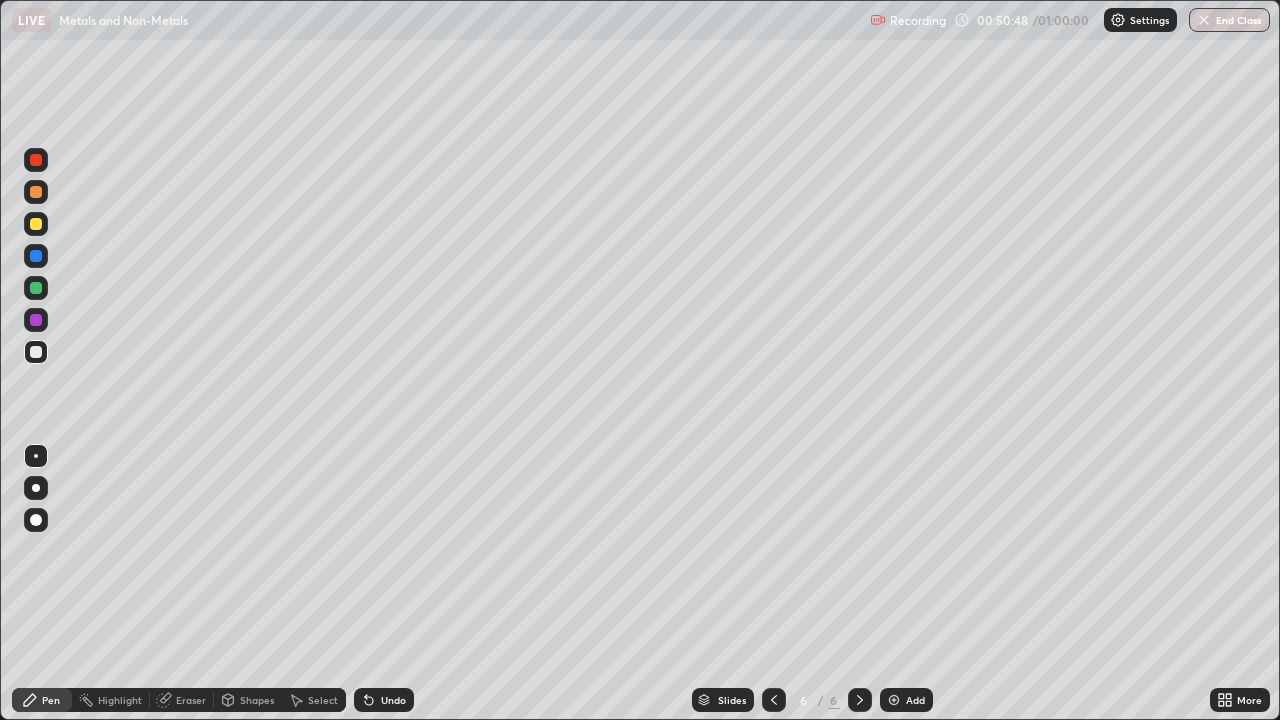 click on "Undo" at bounding box center [393, 700] 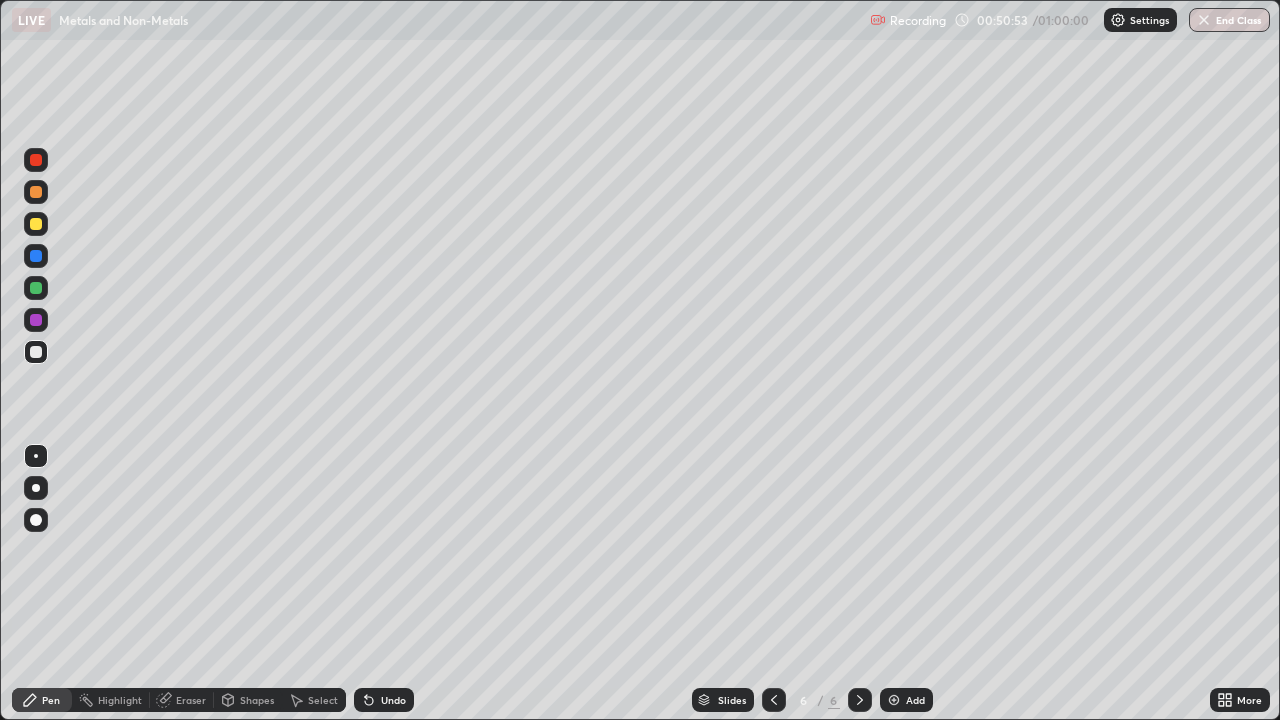 click on "Undo" at bounding box center [393, 700] 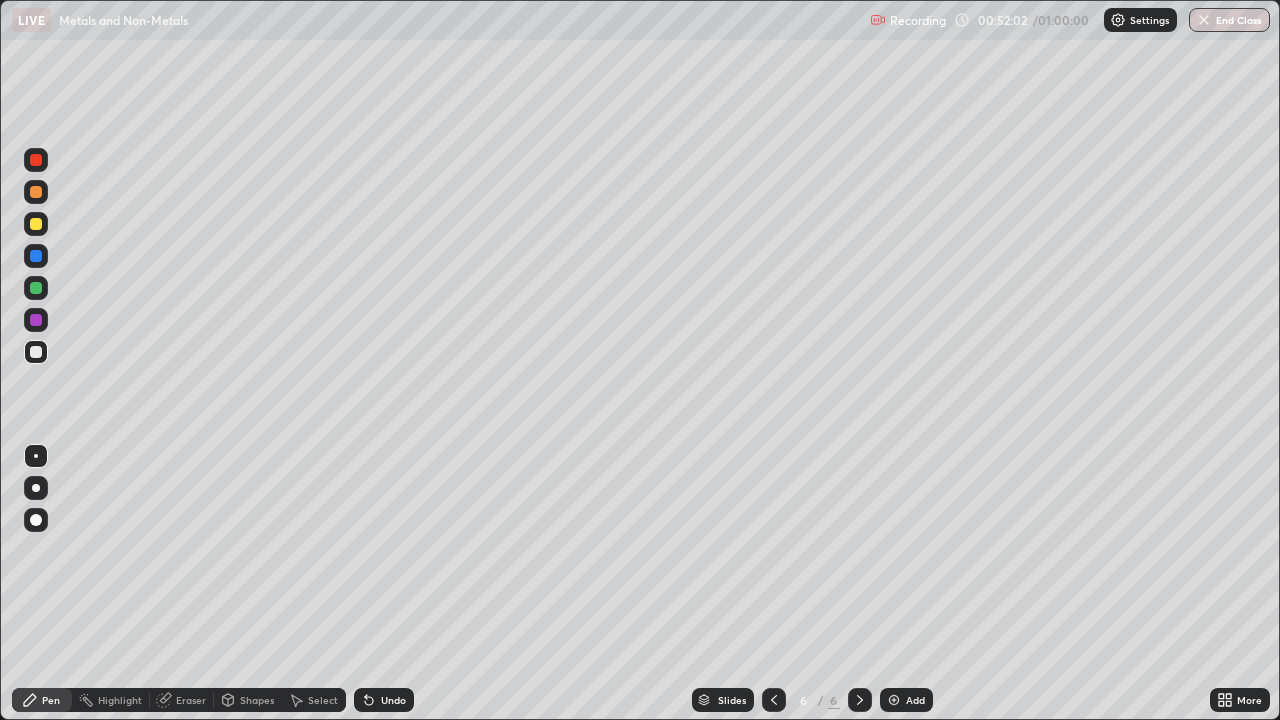 click 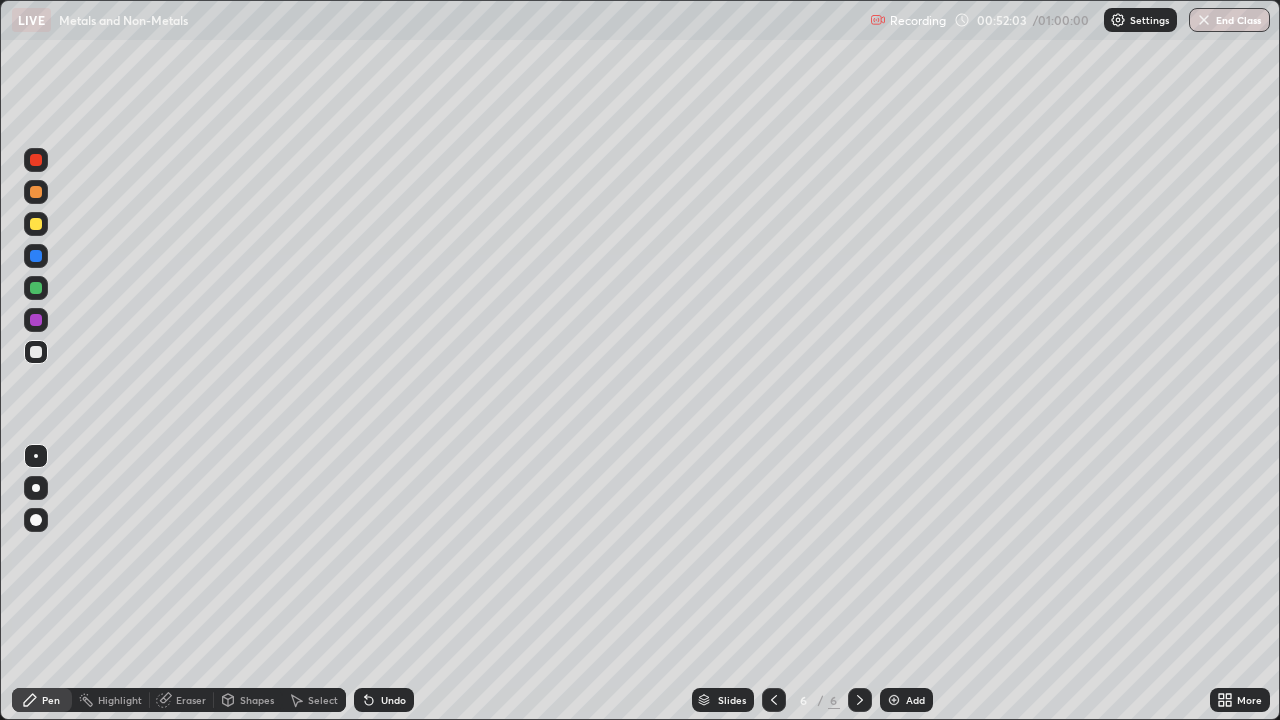 click 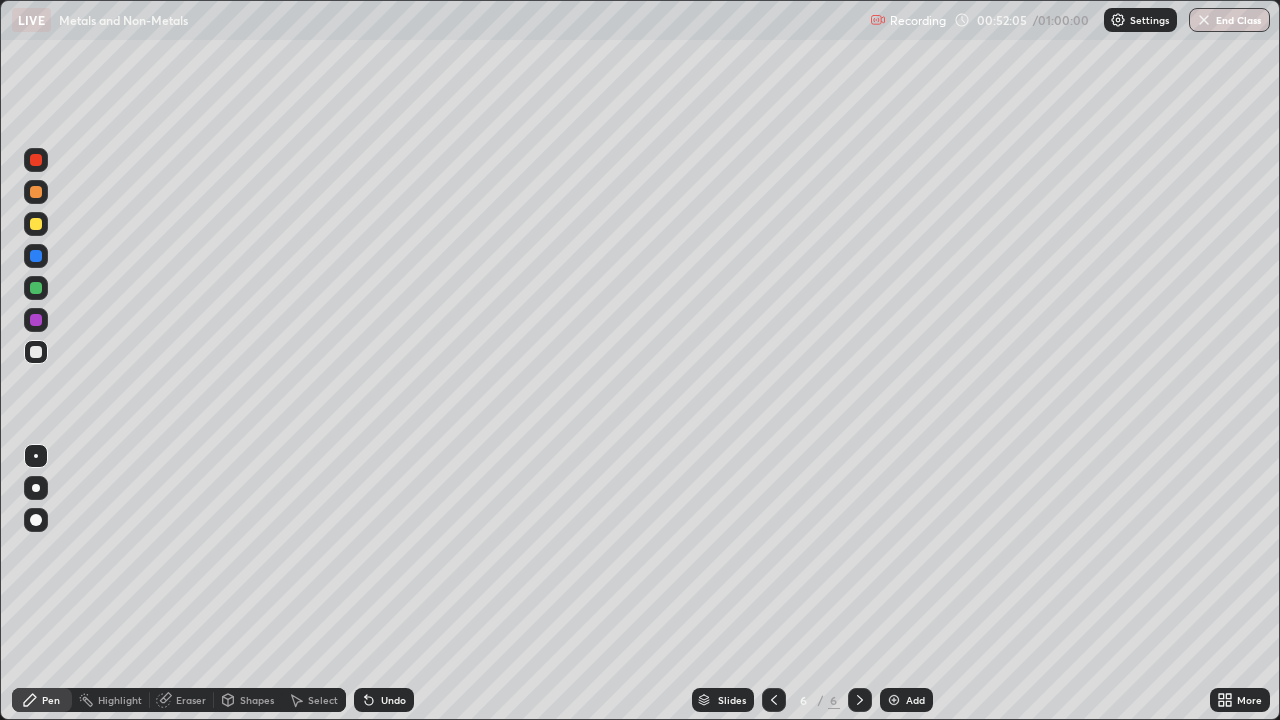 click 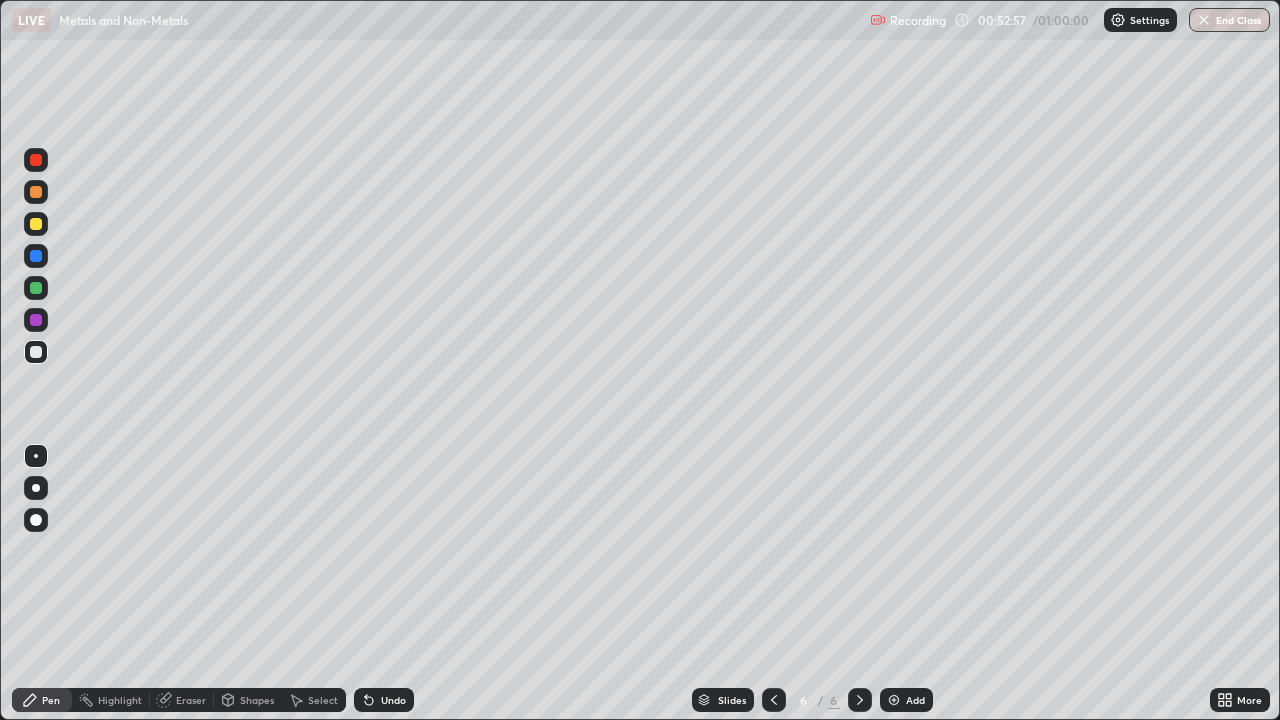 click at bounding box center (36, 288) 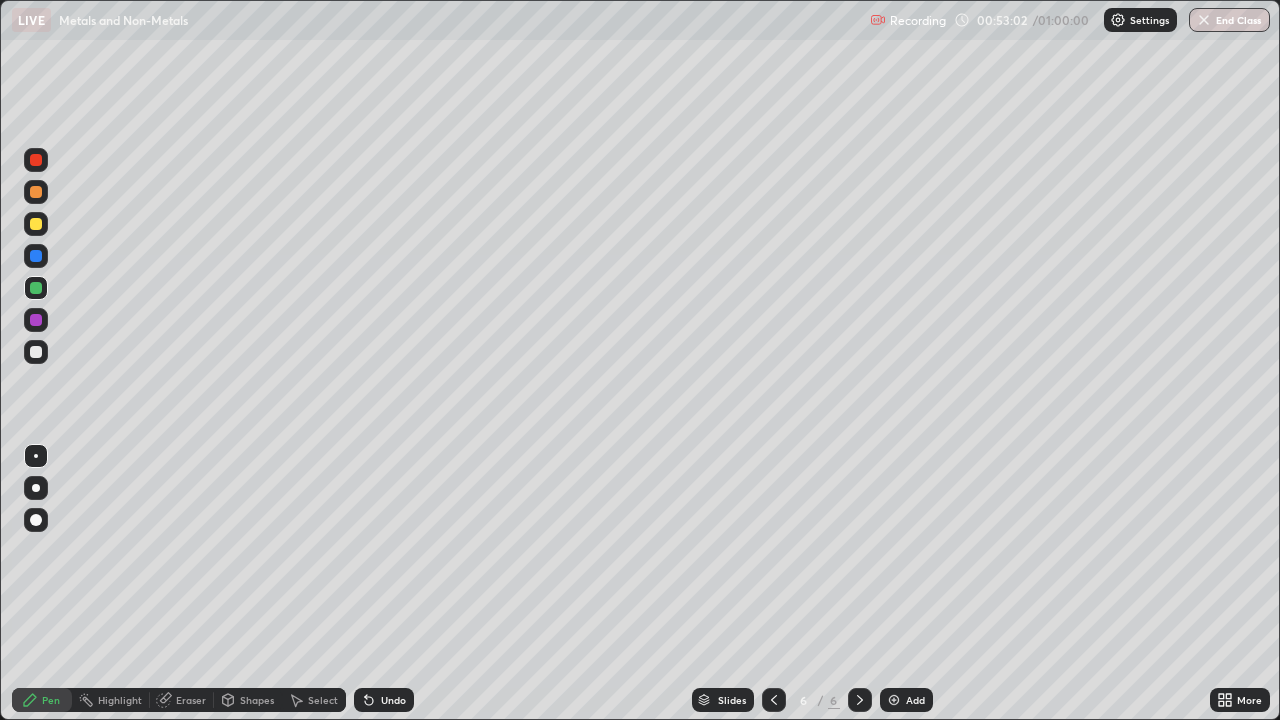 click on "Undo" at bounding box center [384, 700] 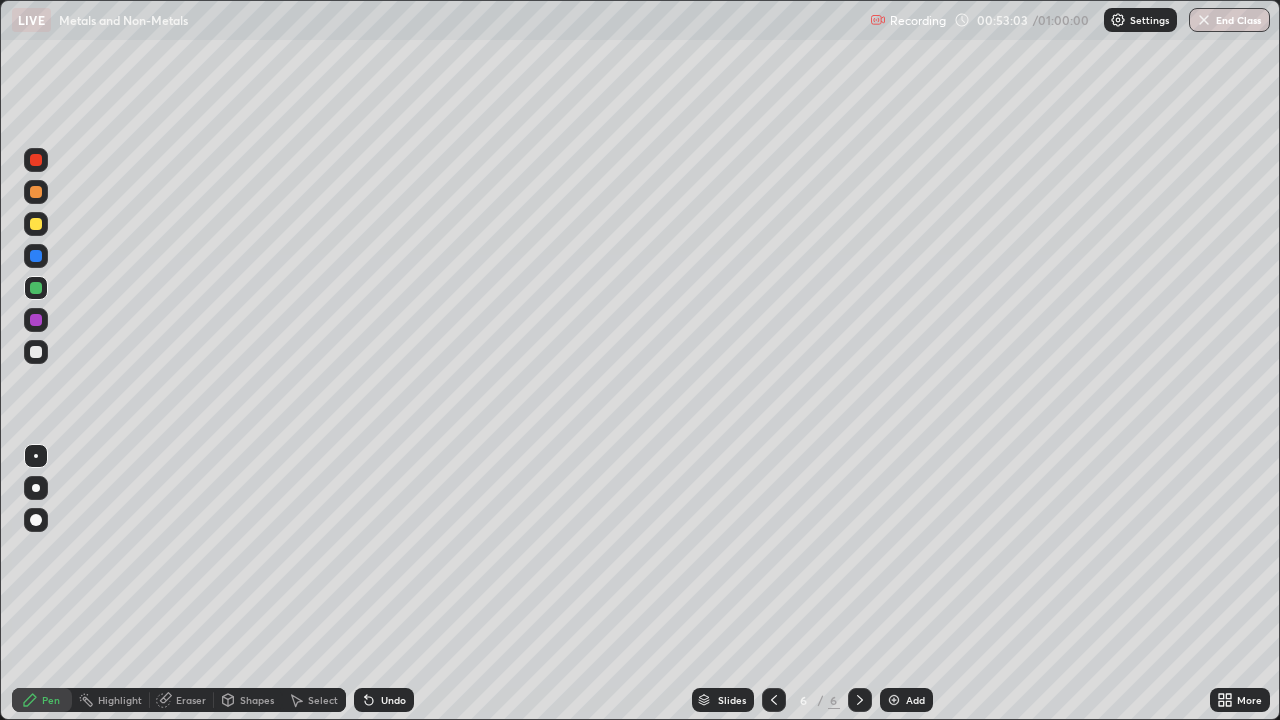 click on "Undo" at bounding box center (384, 700) 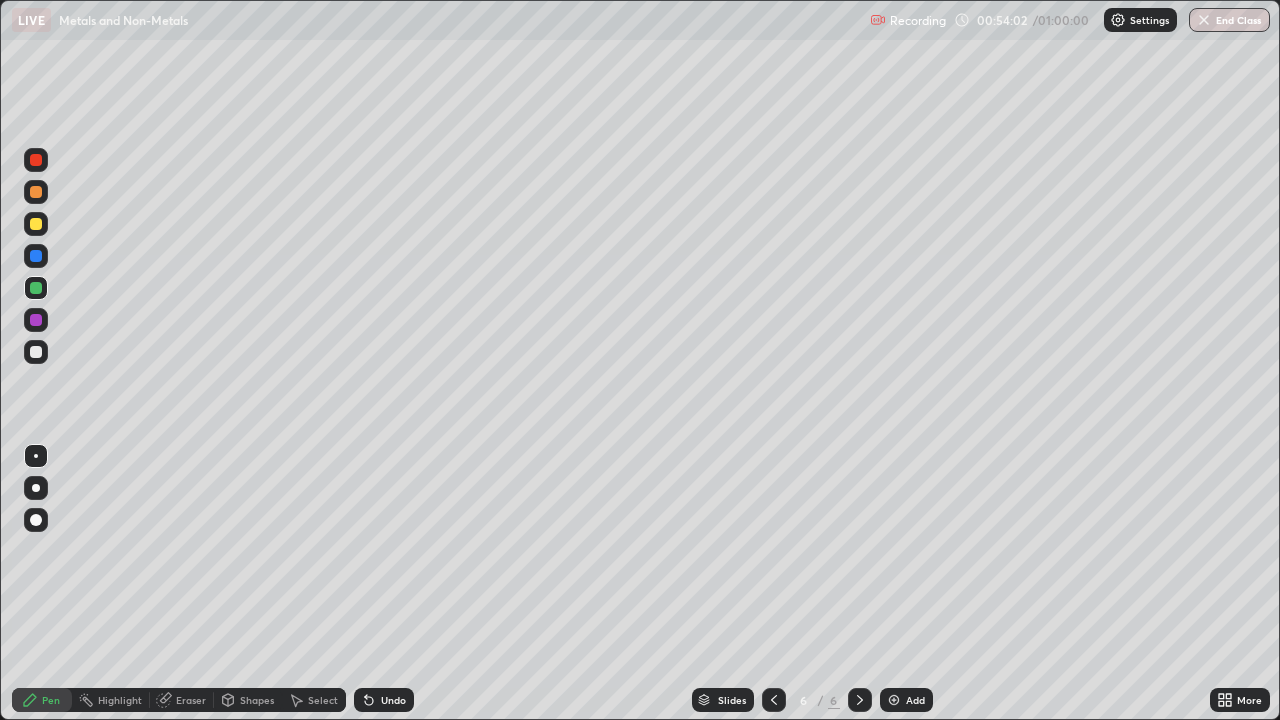 click on "Undo" at bounding box center [393, 700] 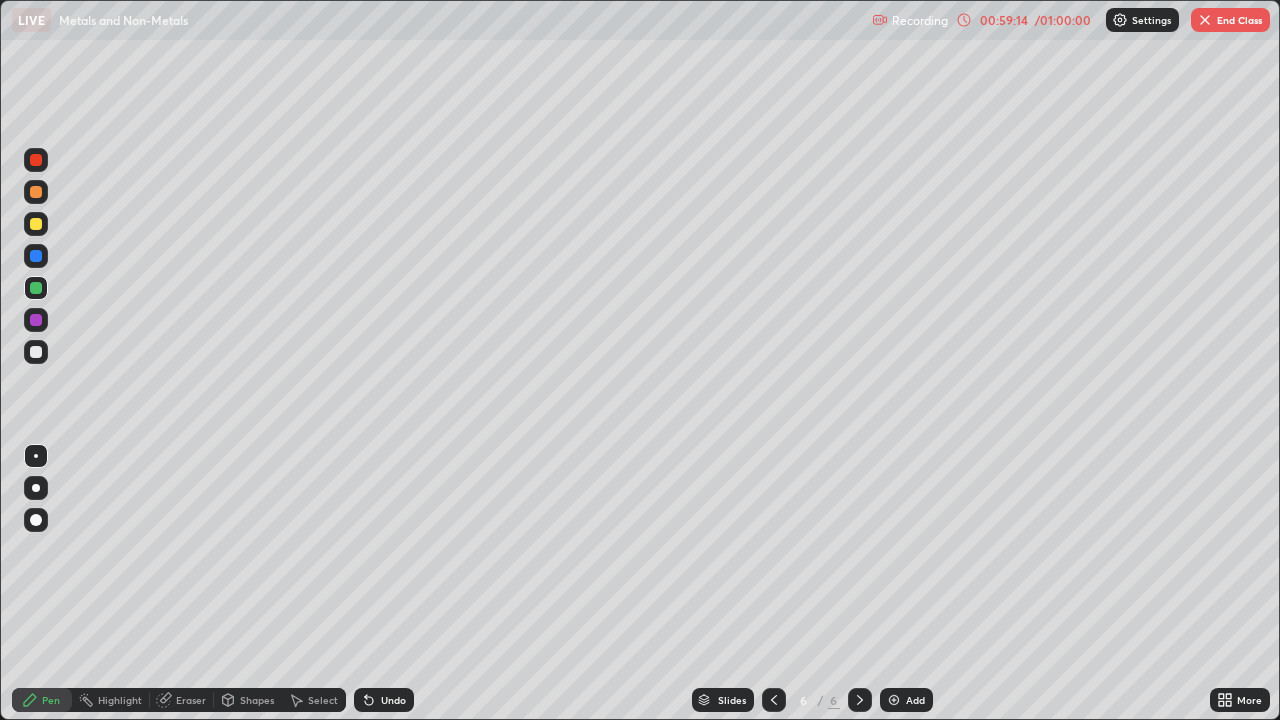 click on "End Class" at bounding box center [1230, 20] 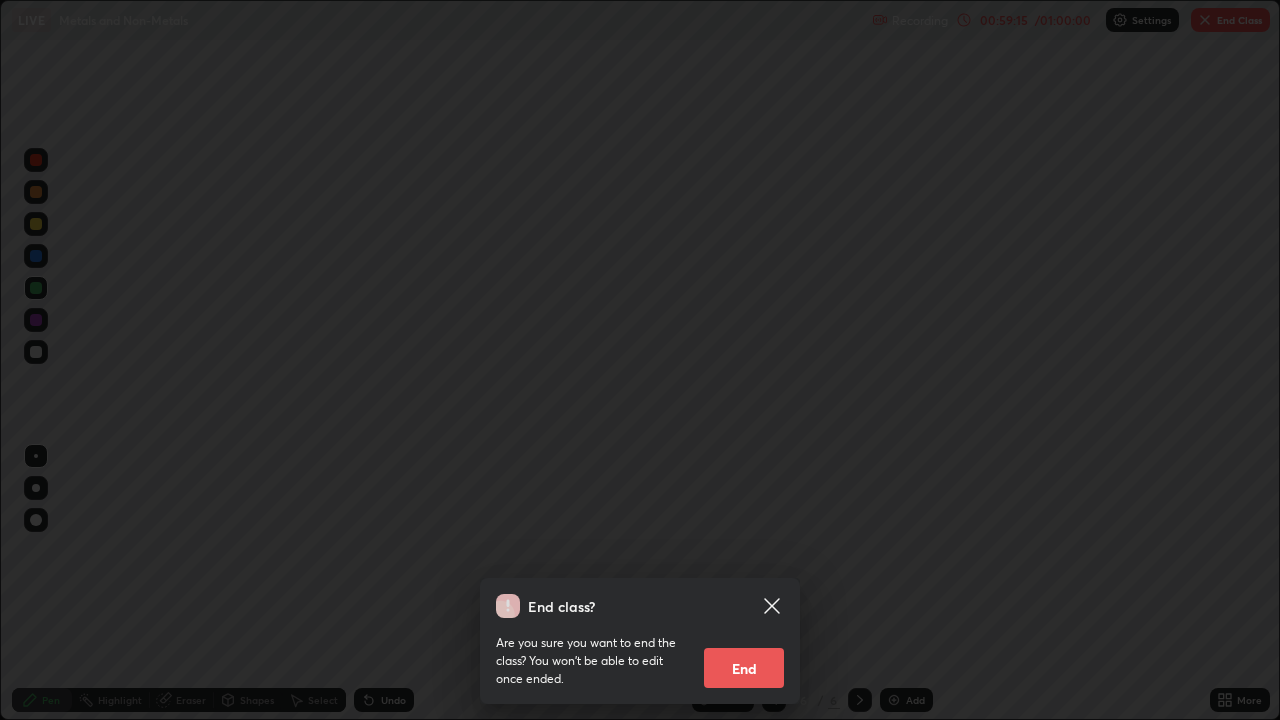 click on "End" at bounding box center (744, 668) 